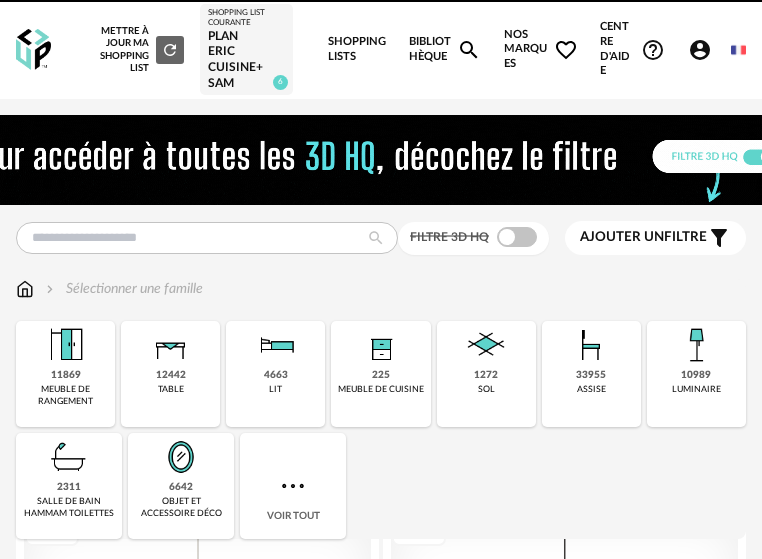 scroll, scrollTop: 0, scrollLeft: 0, axis: both 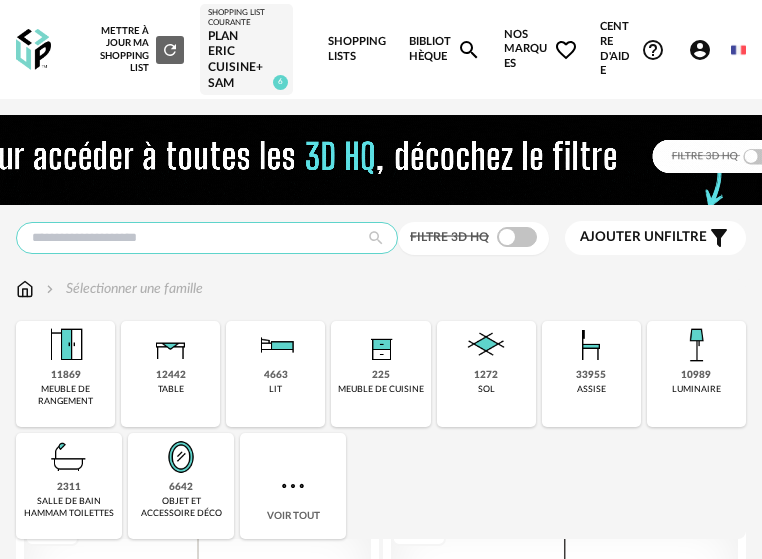 click at bounding box center (207, 238) 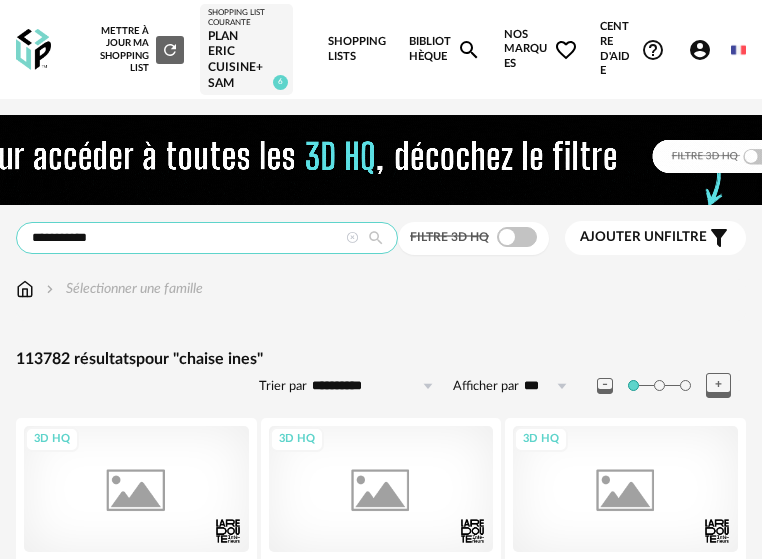 type on "**********" 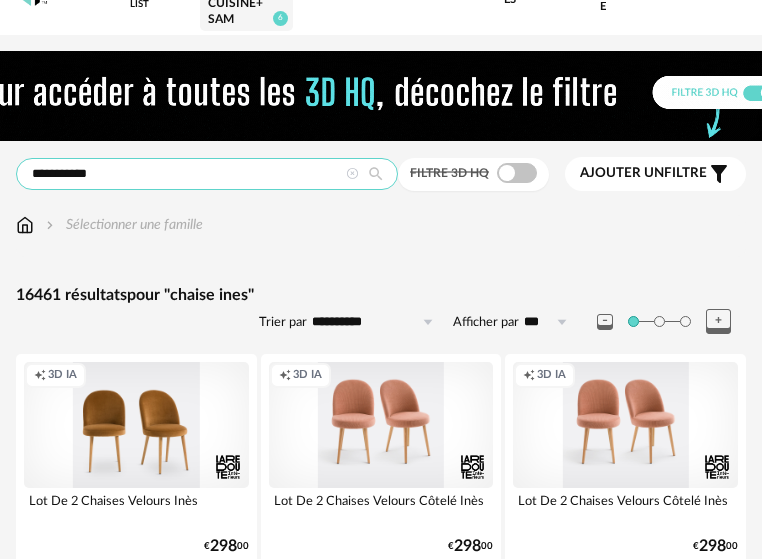 scroll, scrollTop: 100, scrollLeft: 0, axis: vertical 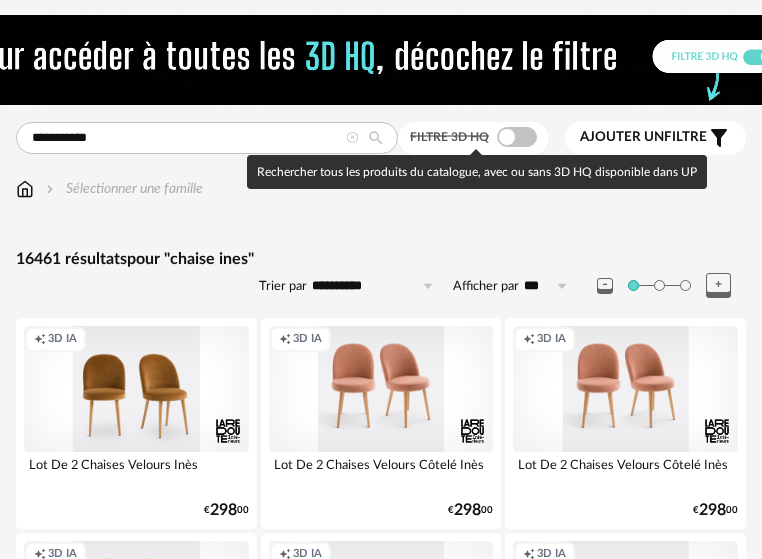 click at bounding box center [517, 137] 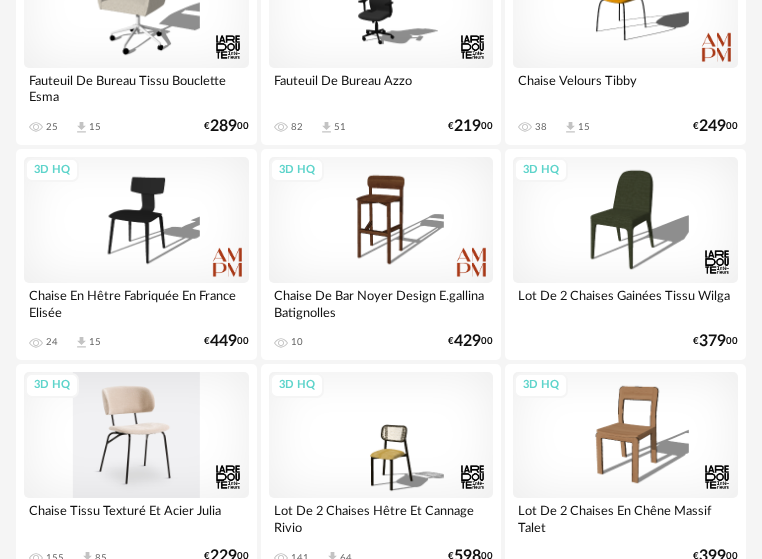 scroll, scrollTop: 800, scrollLeft: 0, axis: vertical 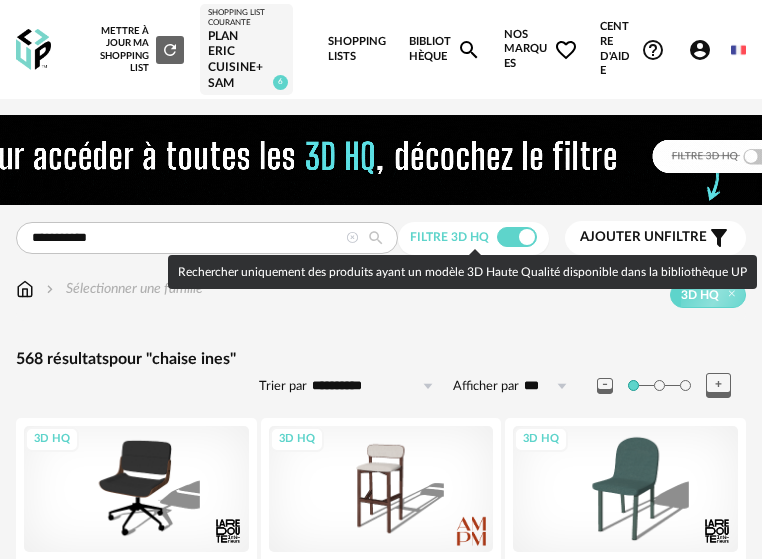 click at bounding box center (517, 237) 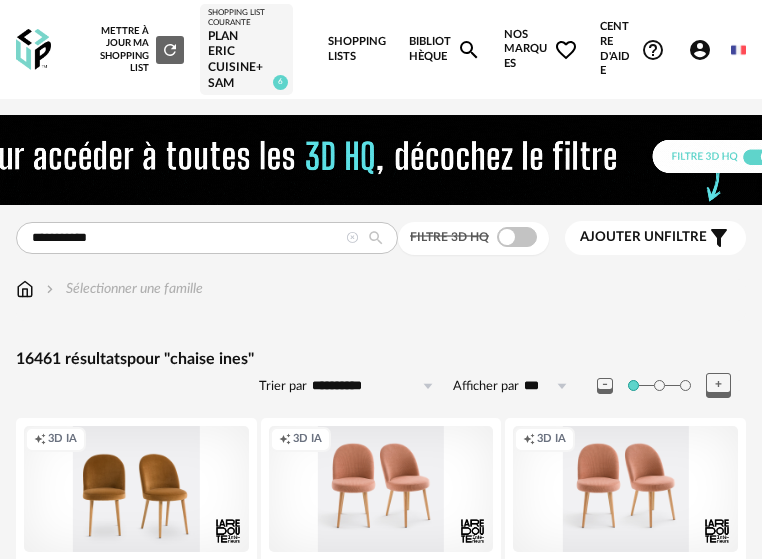 scroll, scrollTop: 100, scrollLeft: 0, axis: vertical 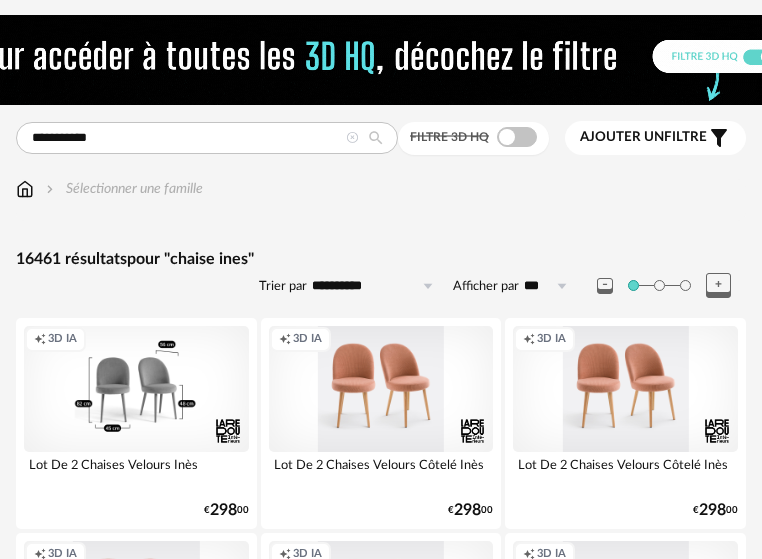 click on "Creation icon   3D IA" at bounding box center [136, 389] 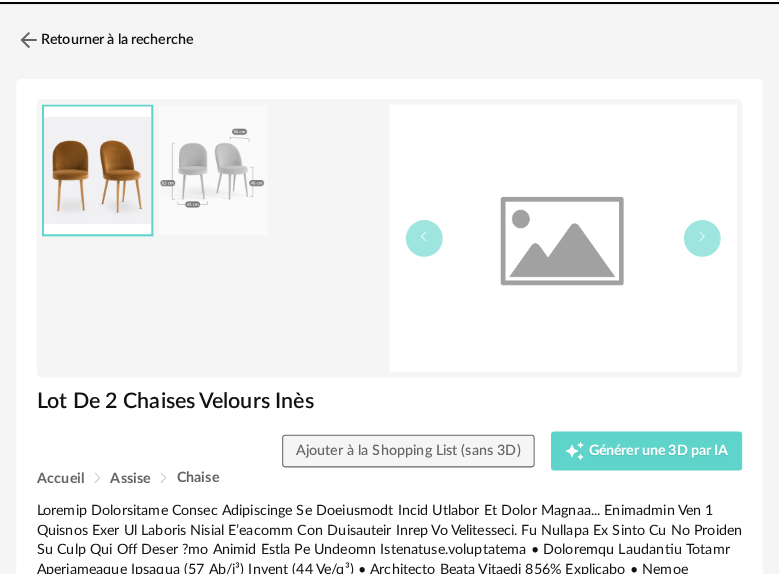 scroll, scrollTop: 0, scrollLeft: 0, axis: both 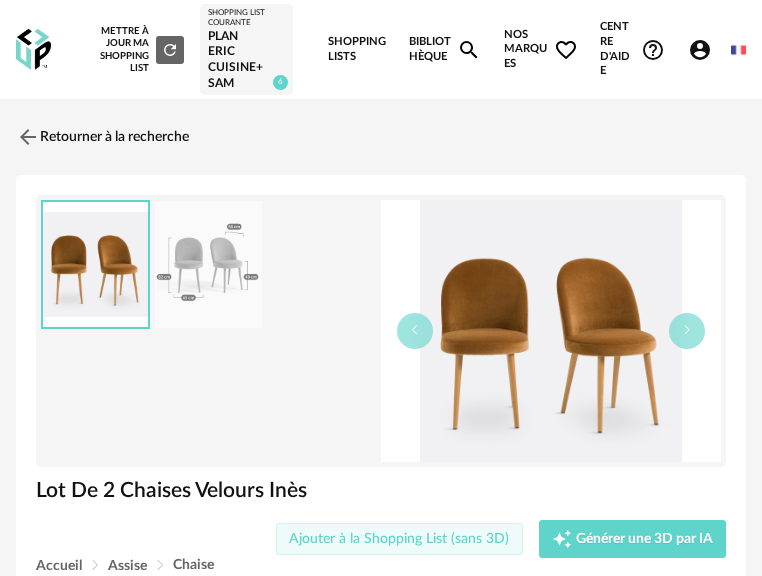 click on "Ajouter à la Shopping List (sans 3D)" at bounding box center [399, 539] 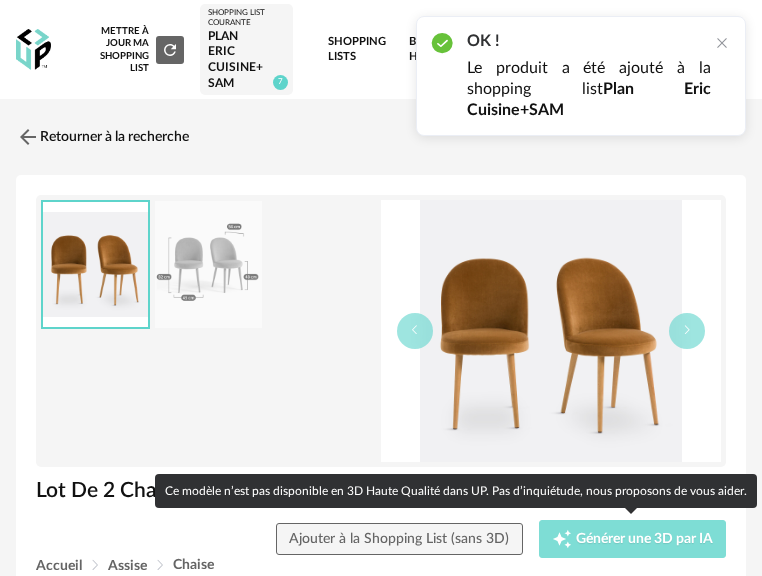 click on "Générer une 3D par IA" at bounding box center (644, 539) 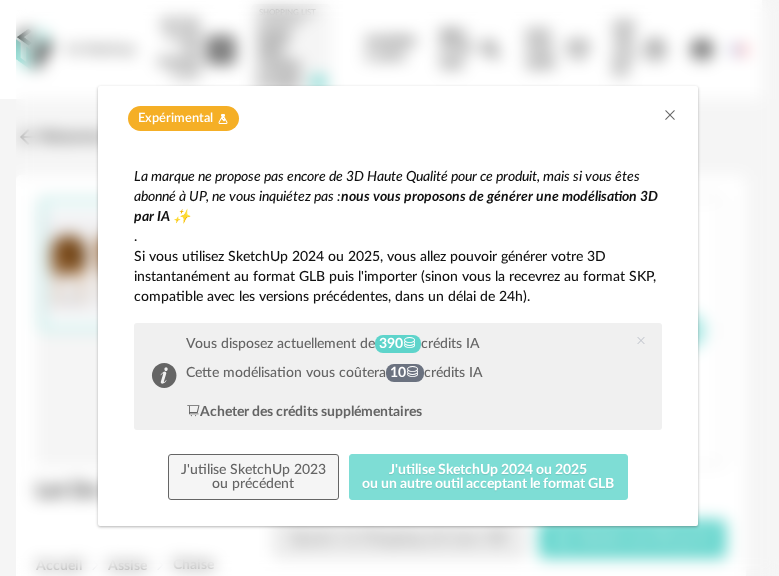 click on "J'utilise SketchUp 2024 ou 2025 ou un autre outil acceptant le format GLB" at bounding box center [488, 477] 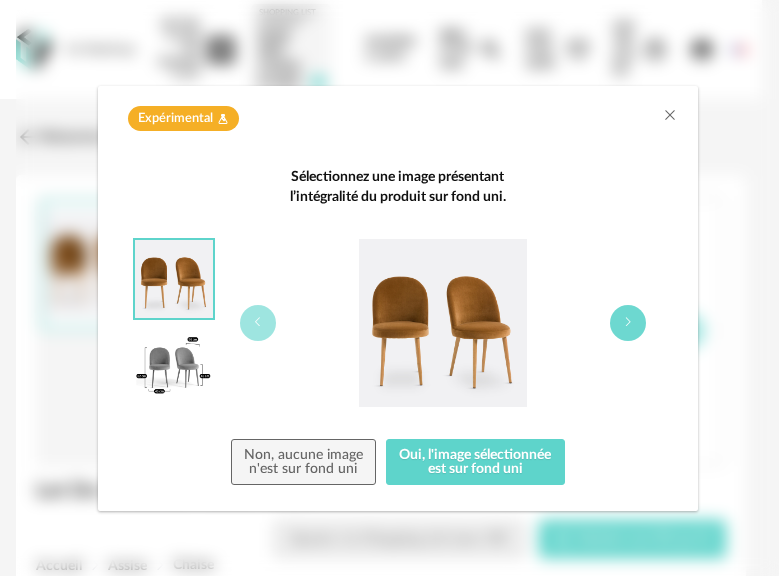 click at bounding box center (628, 322) 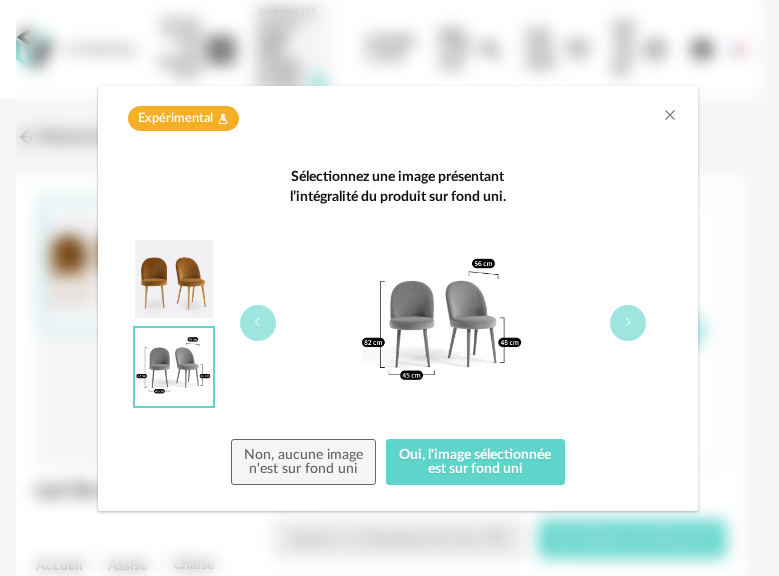 click at bounding box center [174, 279] 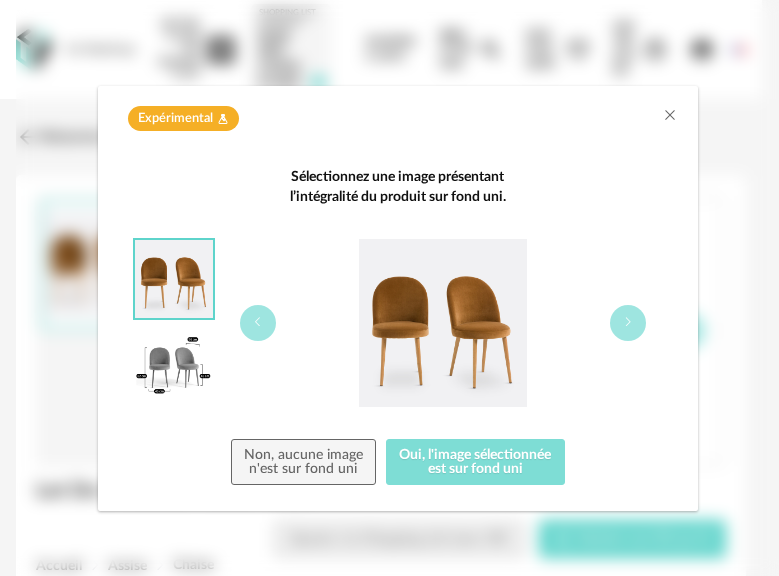 click on "Oui, l'image sélectionnée  est sur fond uni" at bounding box center [475, 462] 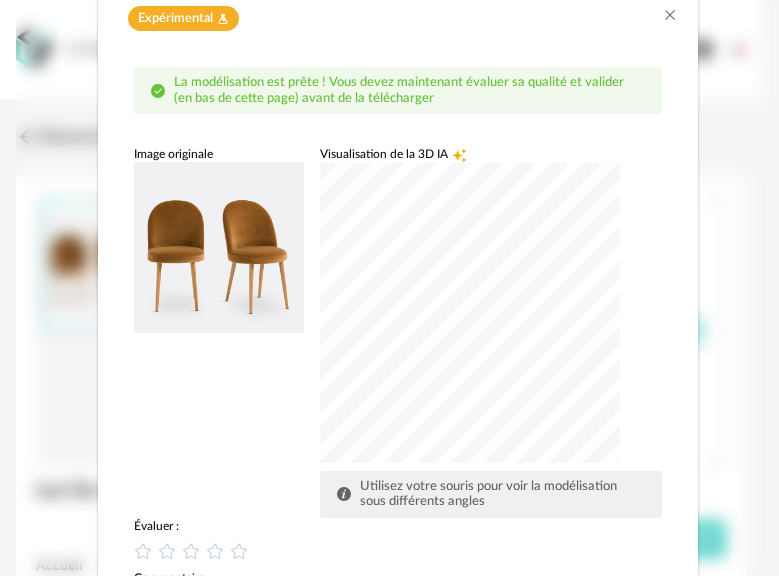 scroll, scrollTop: 200, scrollLeft: 0, axis: vertical 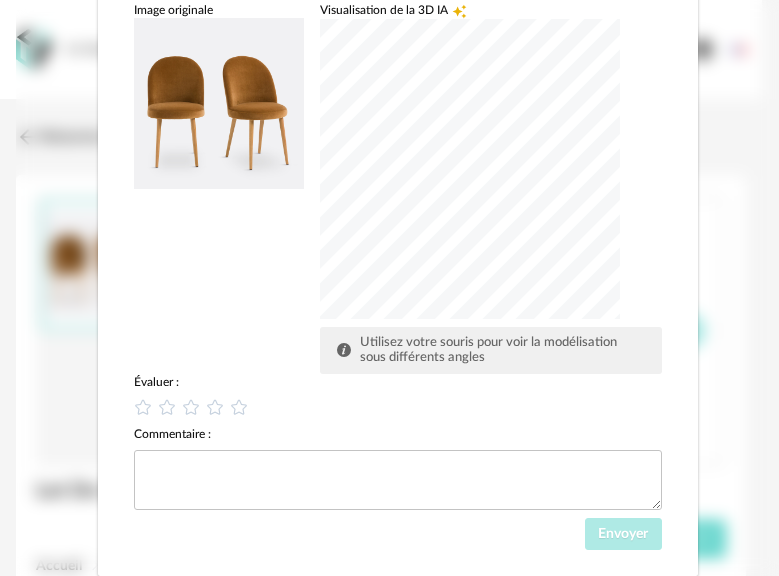 click at bounding box center [470, 169] 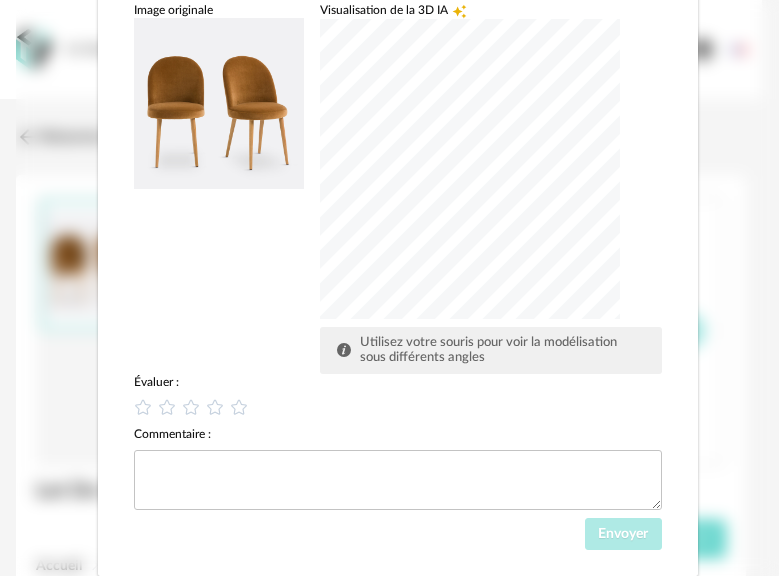 click at bounding box center (344, 350) 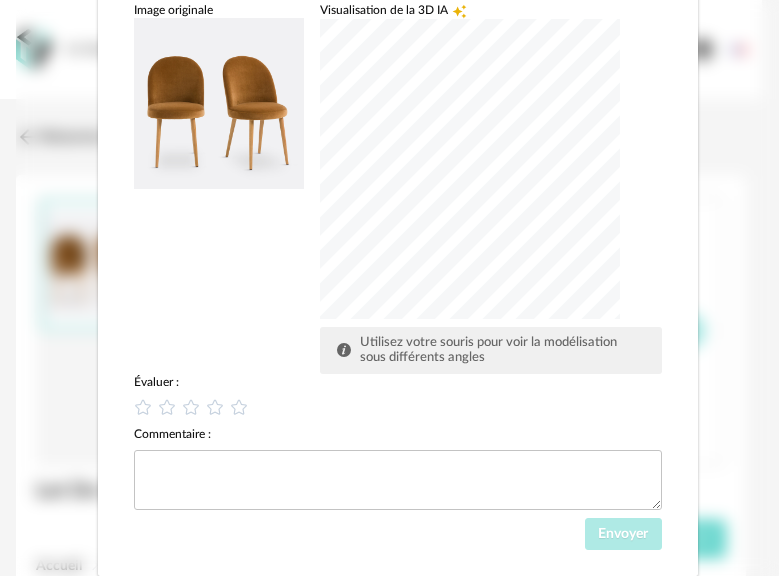 scroll, scrollTop: 294, scrollLeft: 0, axis: vertical 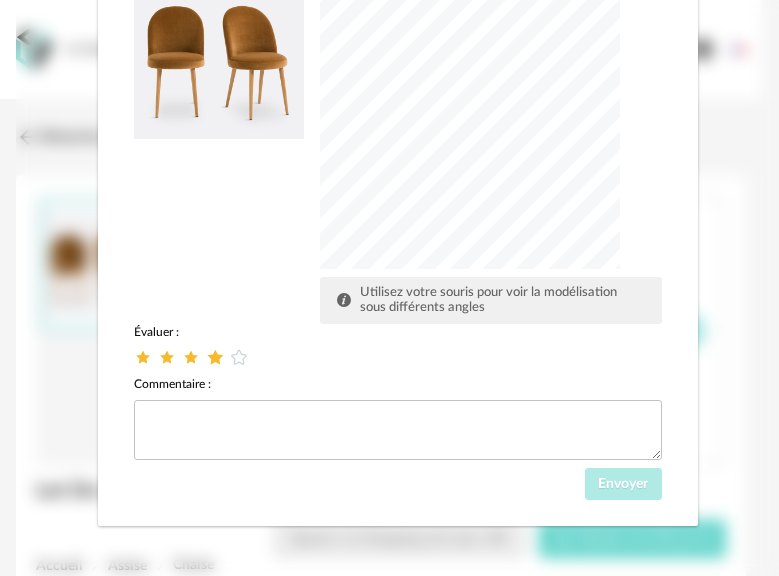 click at bounding box center (214, 356) 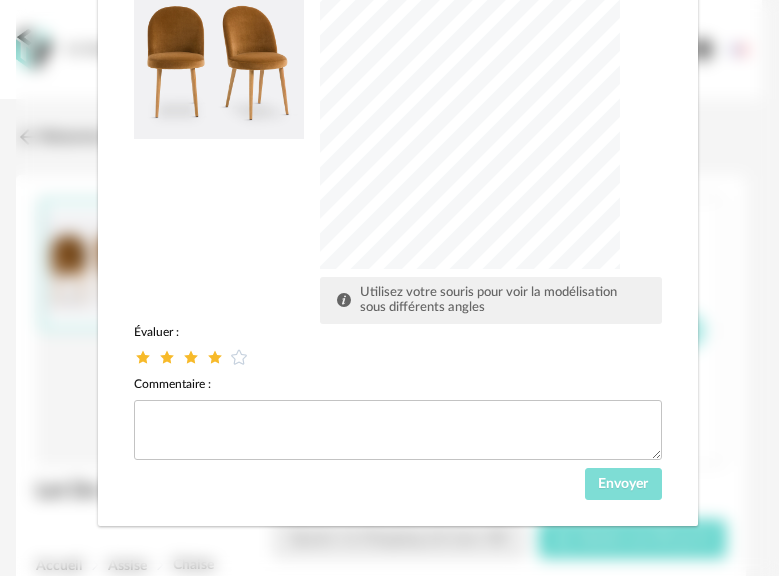 click on "Envoyer" at bounding box center [623, 484] 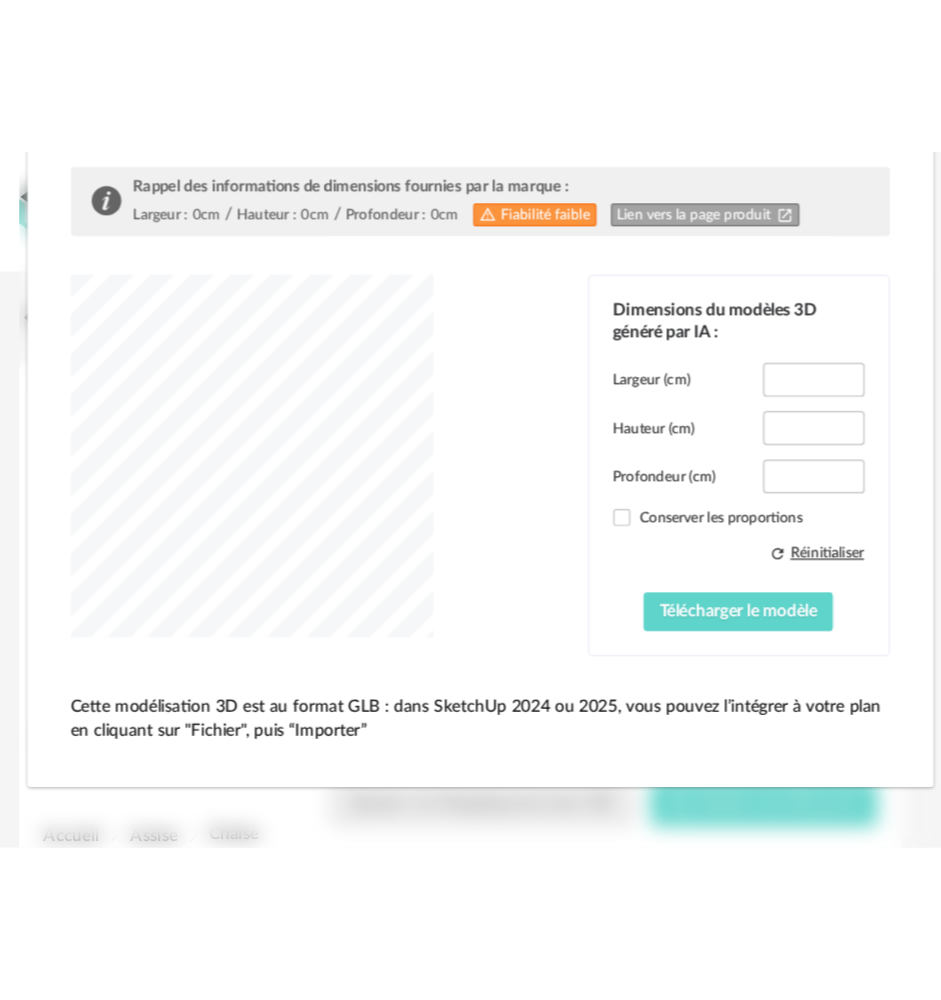 scroll, scrollTop: 0, scrollLeft: 0, axis: both 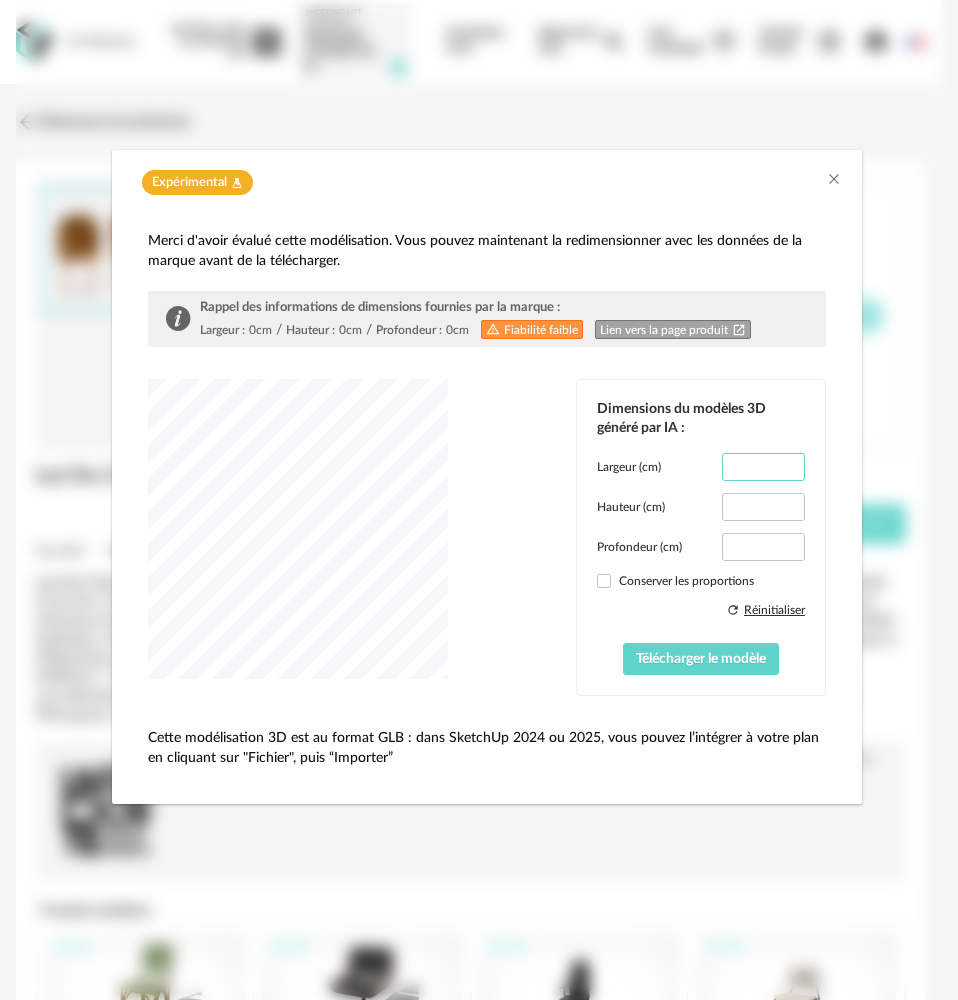 click on "**" at bounding box center [763, 467] 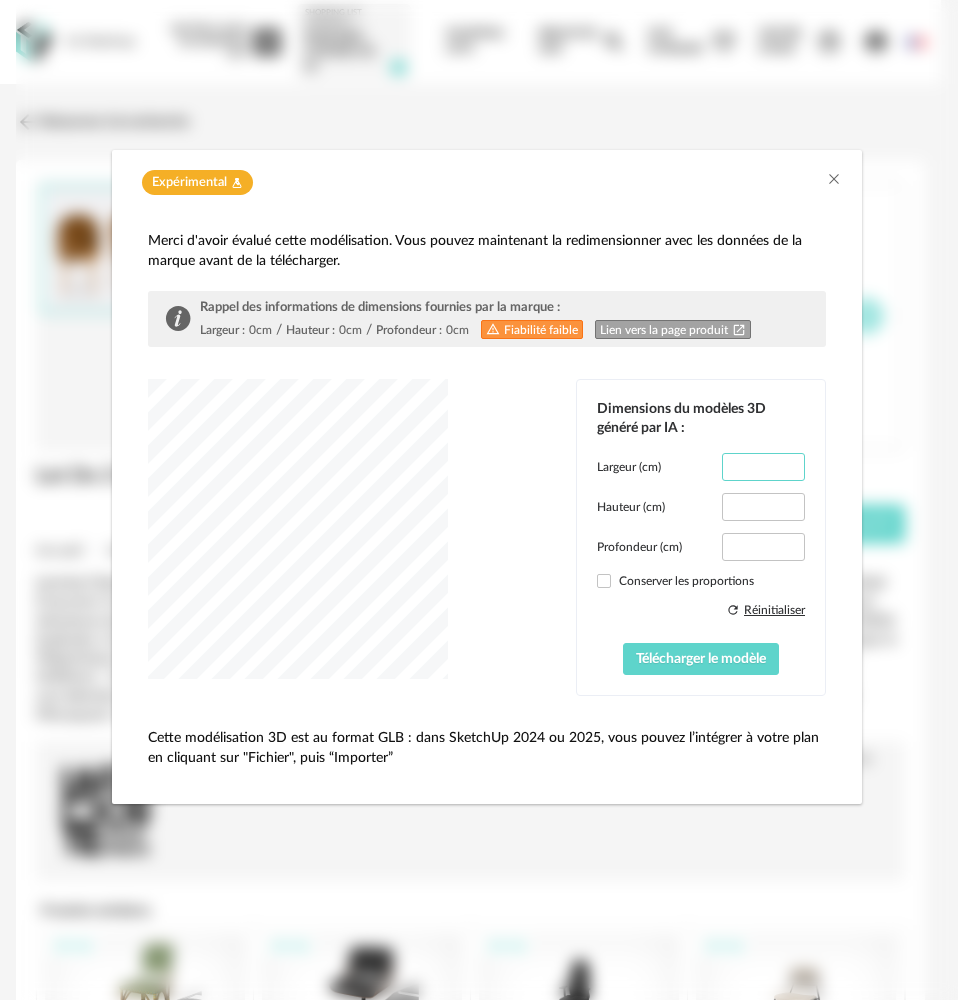 type on "**" 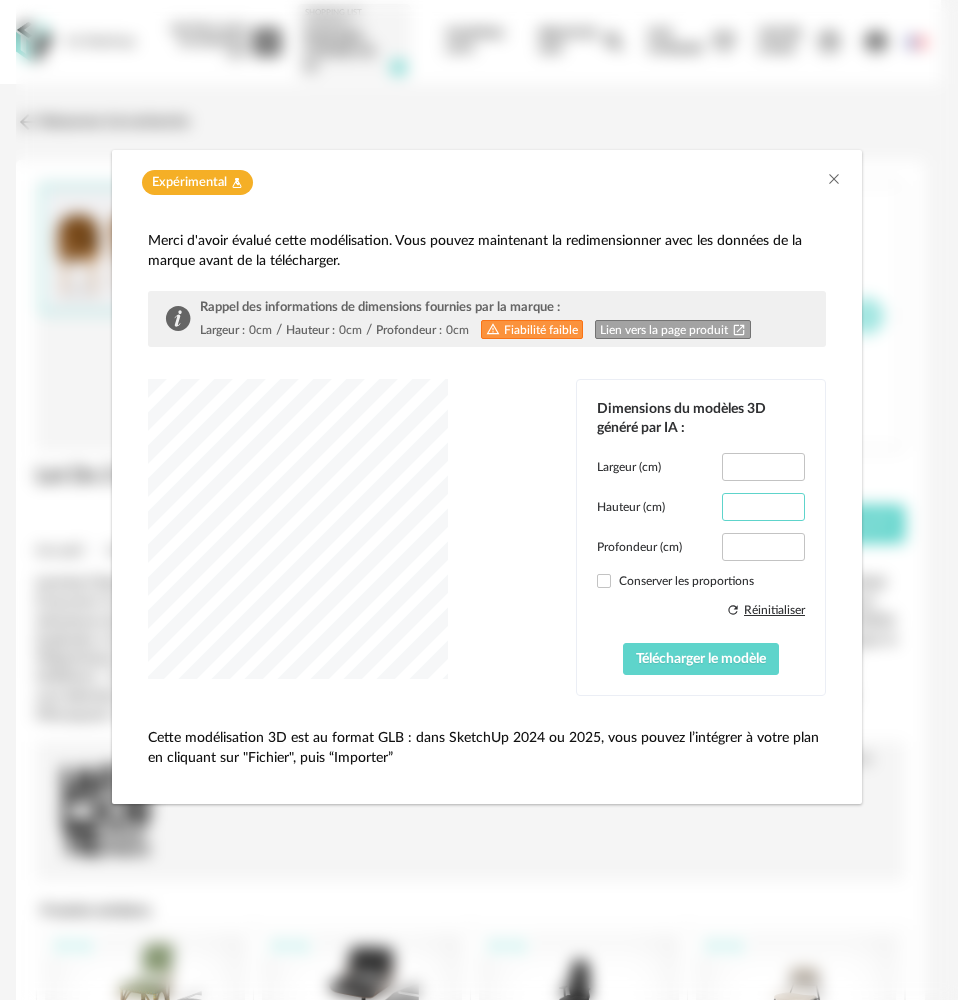 drag, startPoint x: 771, startPoint y: 506, endPoint x: 667, endPoint y: 502, distance: 104.0769 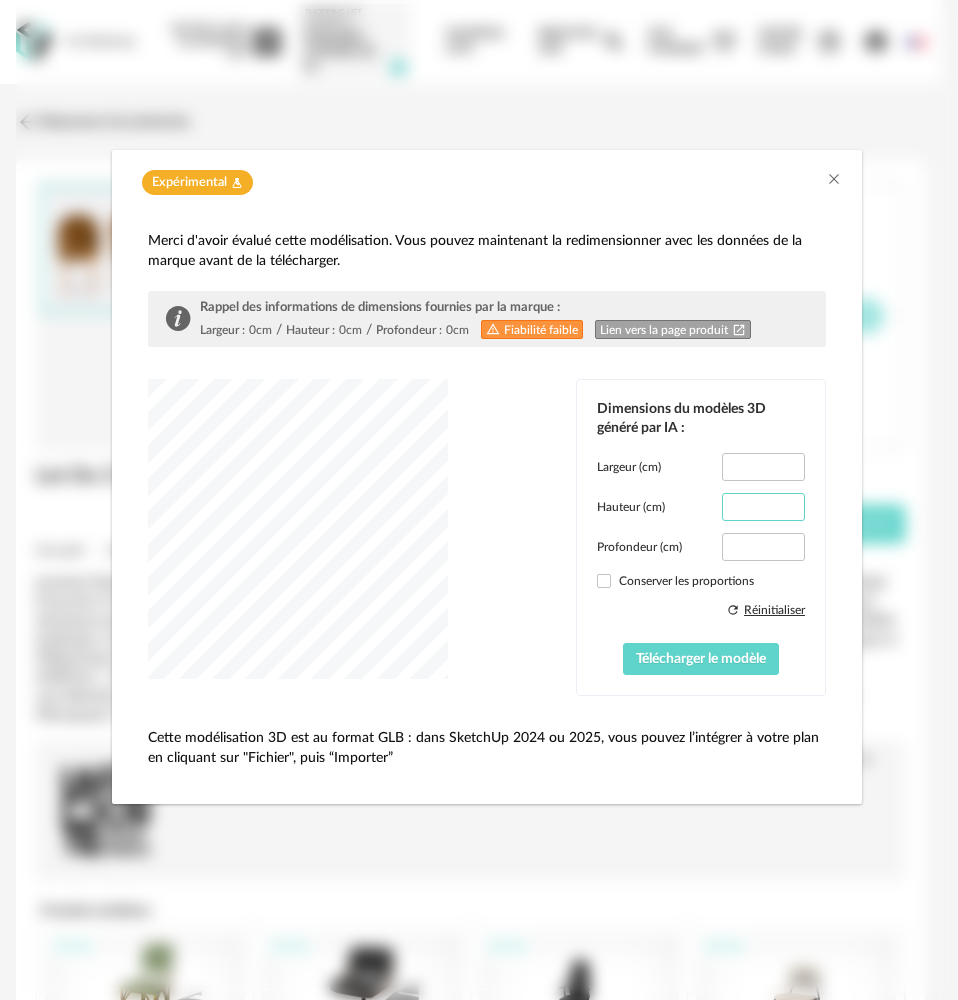 type on "**" 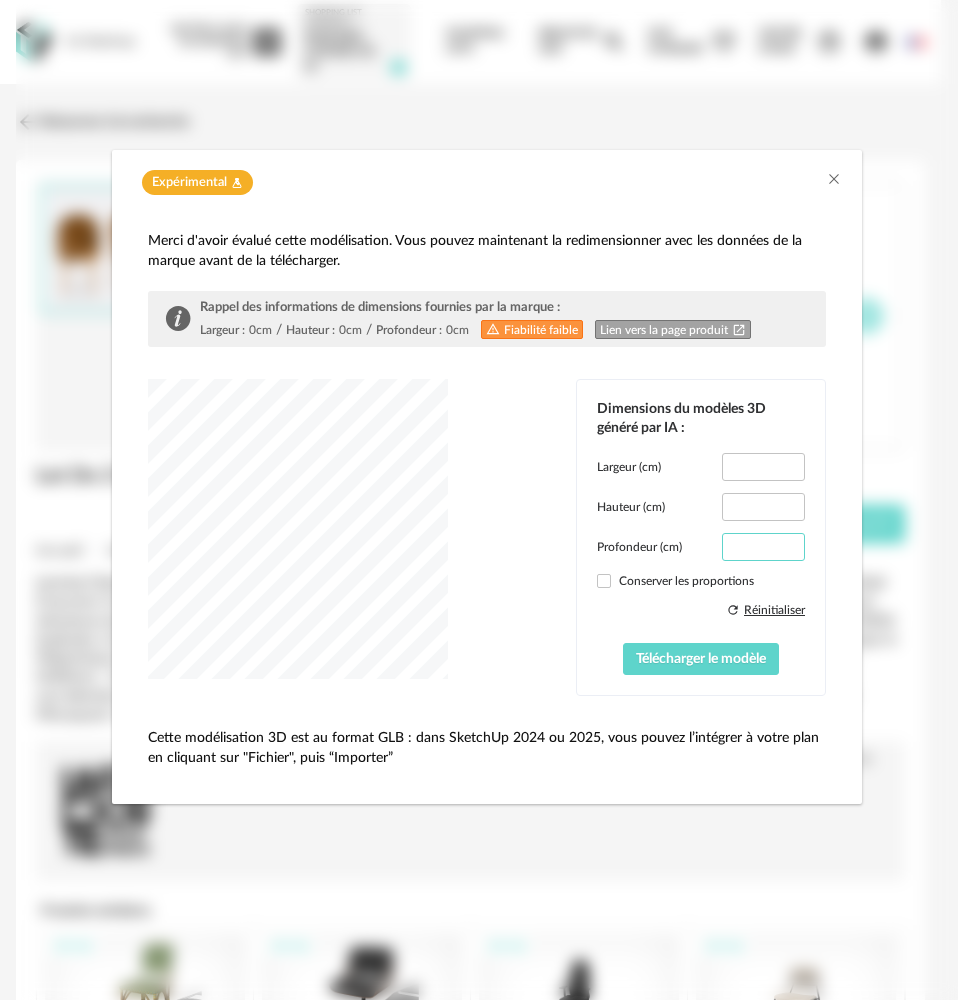 drag, startPoint x: 772, startPoint y: 547, endPoint x: 678, endPoint y: 547, distance: 94 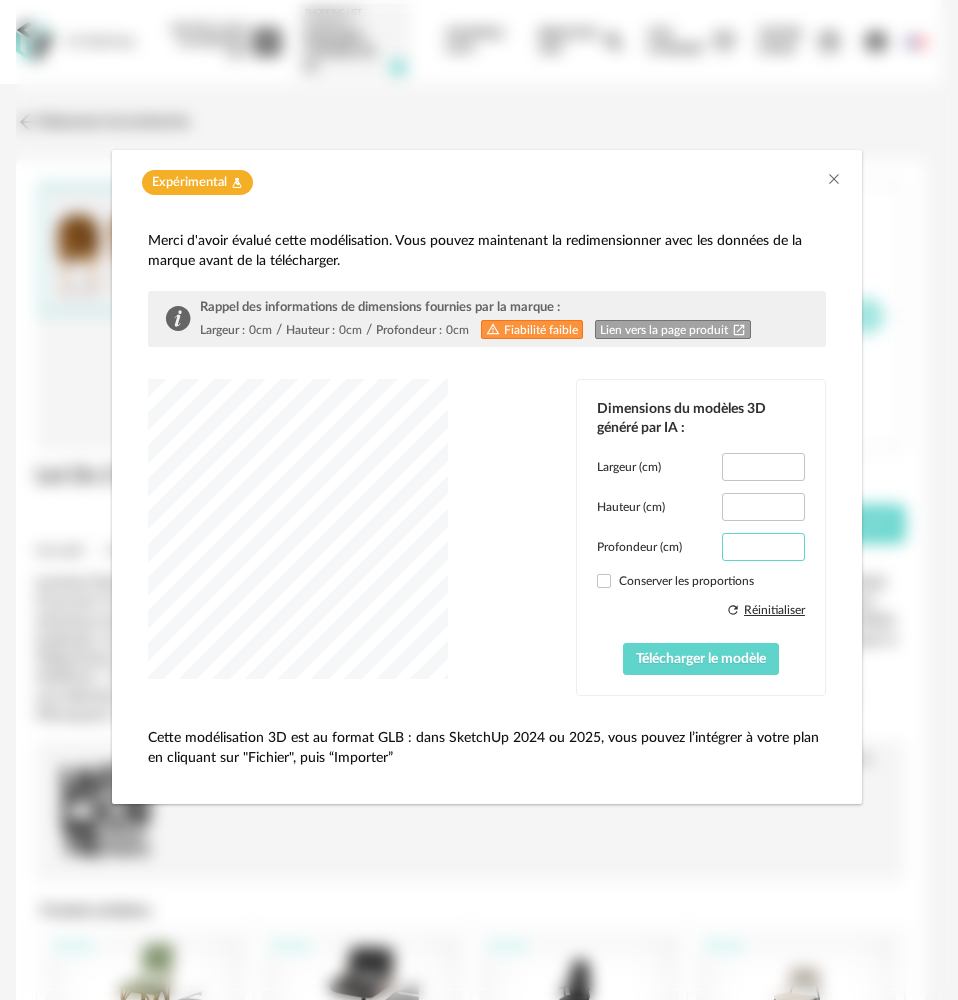 type on "**" 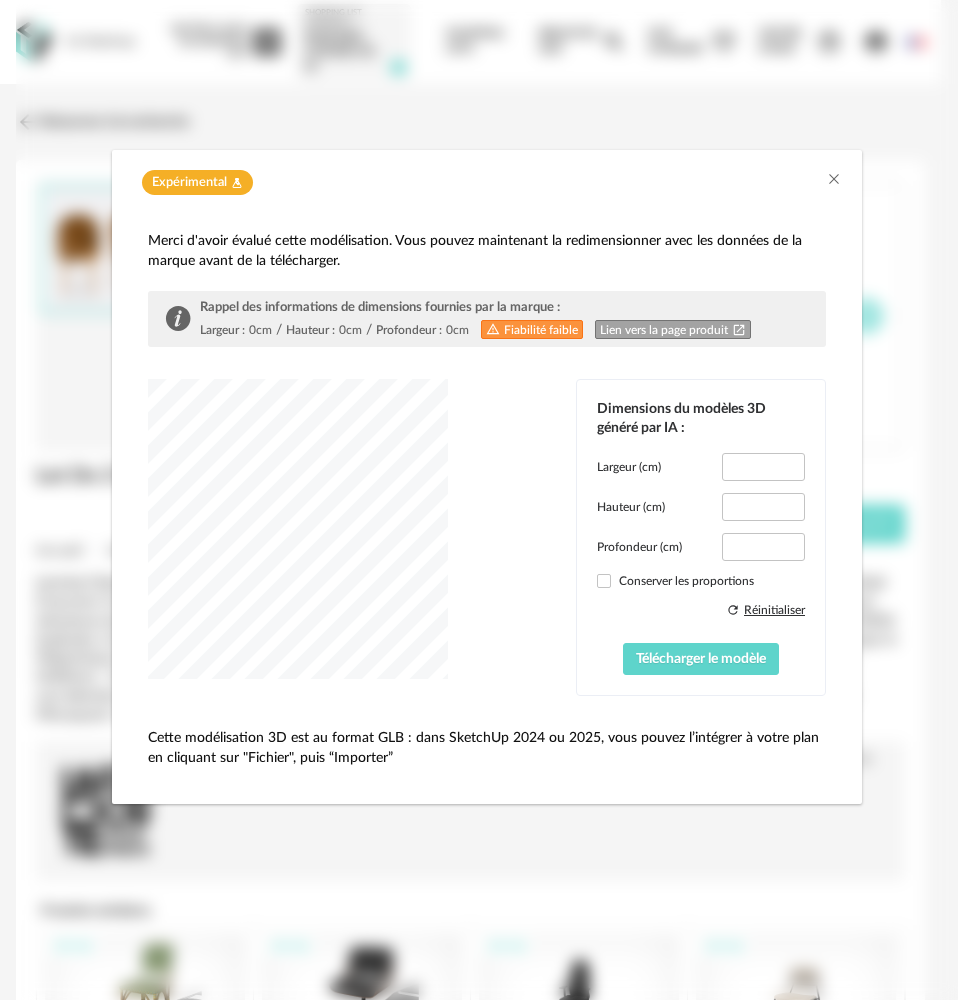 click on "Rappel des informations de dimensions fournies par la marque : Largeur :   0cm   /   Hauteur :   0cm   /   Profondeur :   0cm   Alert Outline icon
Fiabilité faible
Lien vers la page produit
Open In New icon" at bounding box center [475, 319] 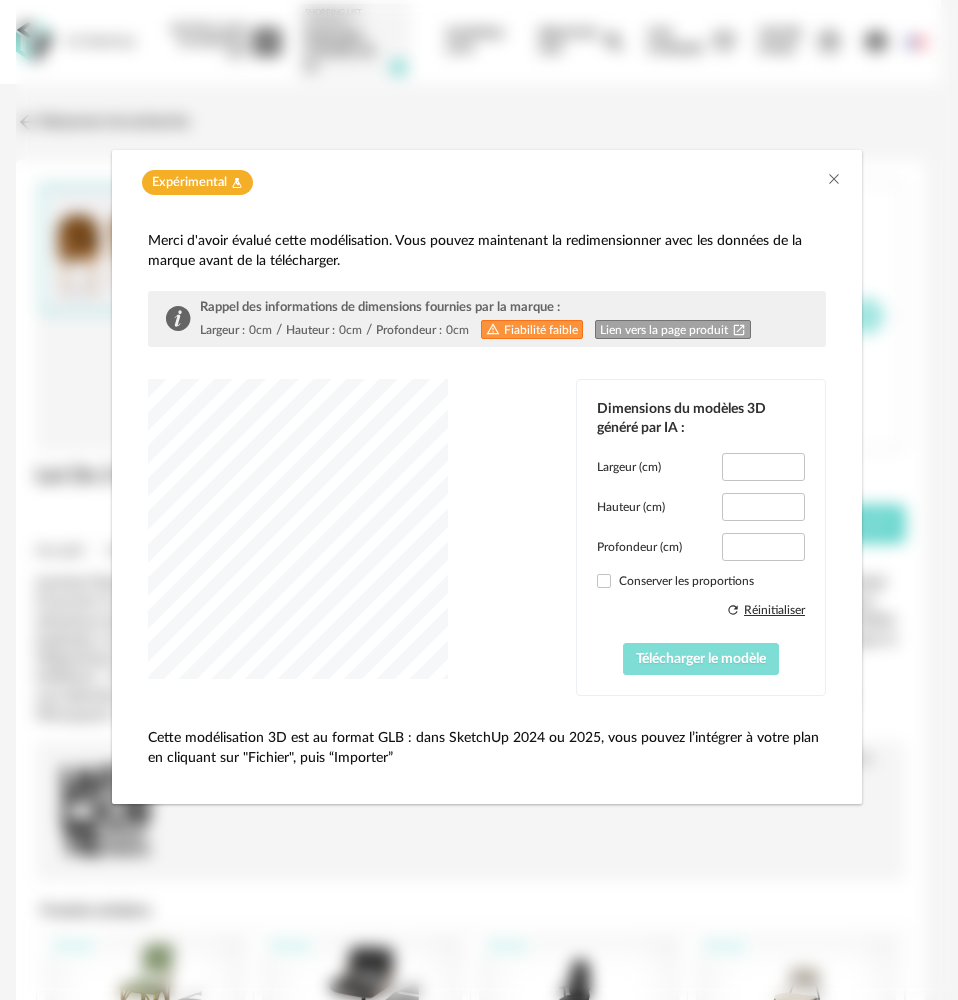 click on "Télécharger le modèle" at bounding box center [701, 659] 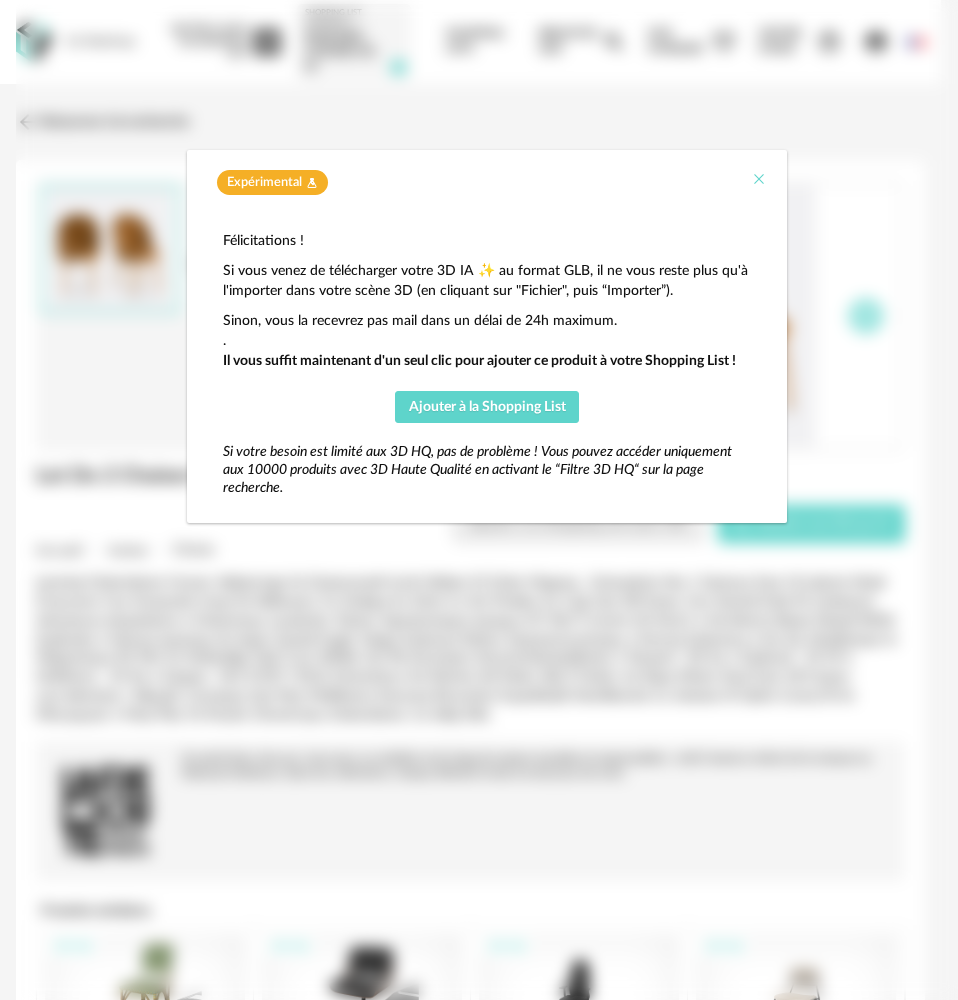 click at bounding box center [759, 179] 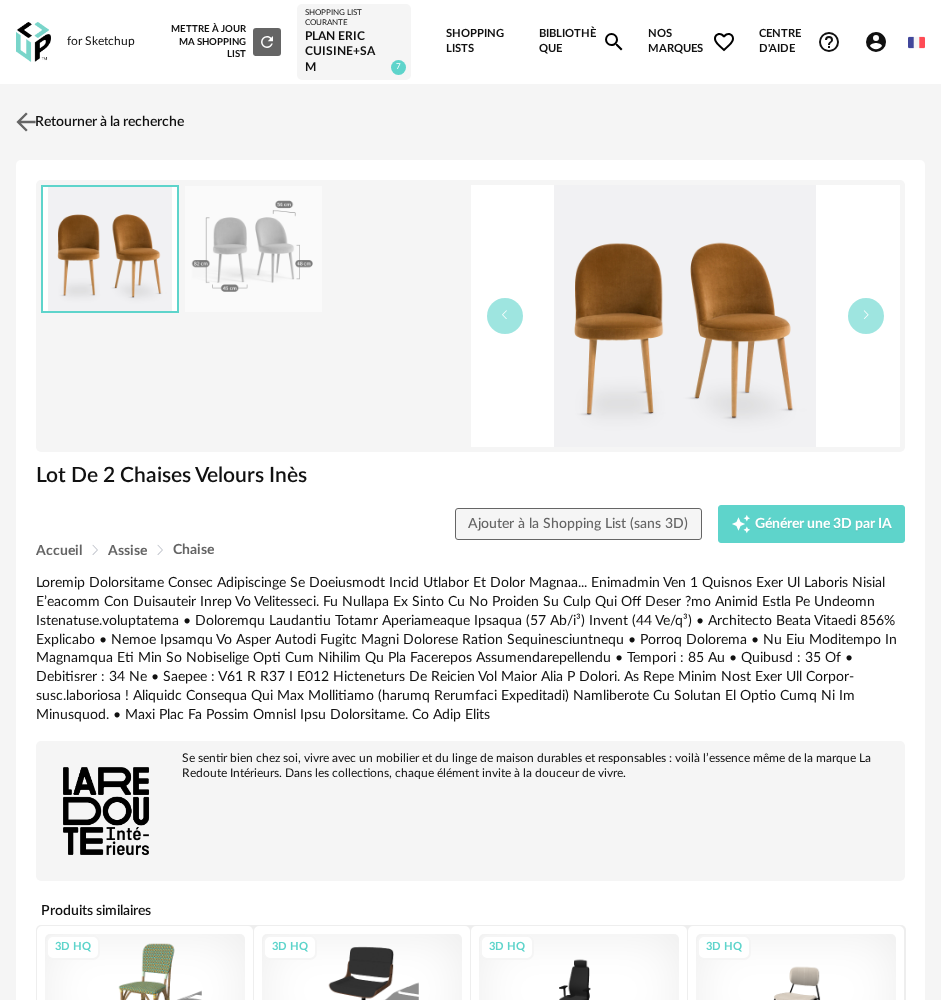 click on "Retourner à la recherche" at bounding box center [97, 122] 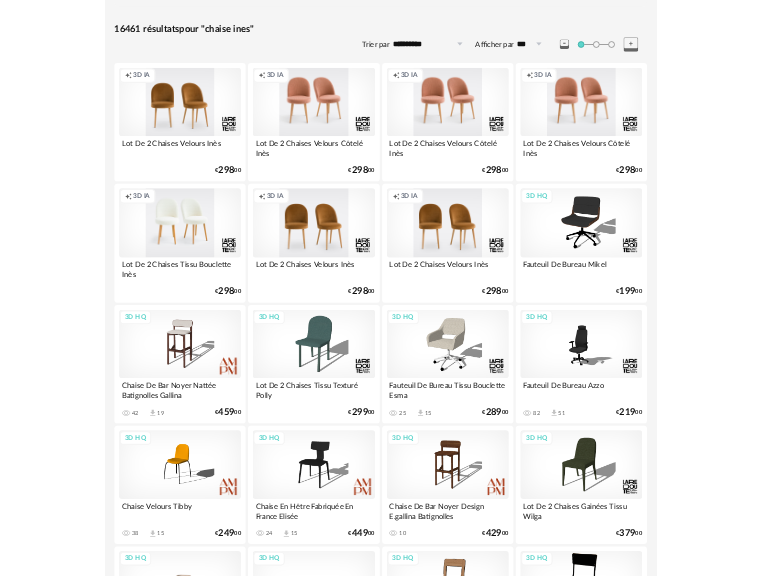 scroll, scrollTop: 0, scrollLeft: 0, axis: both 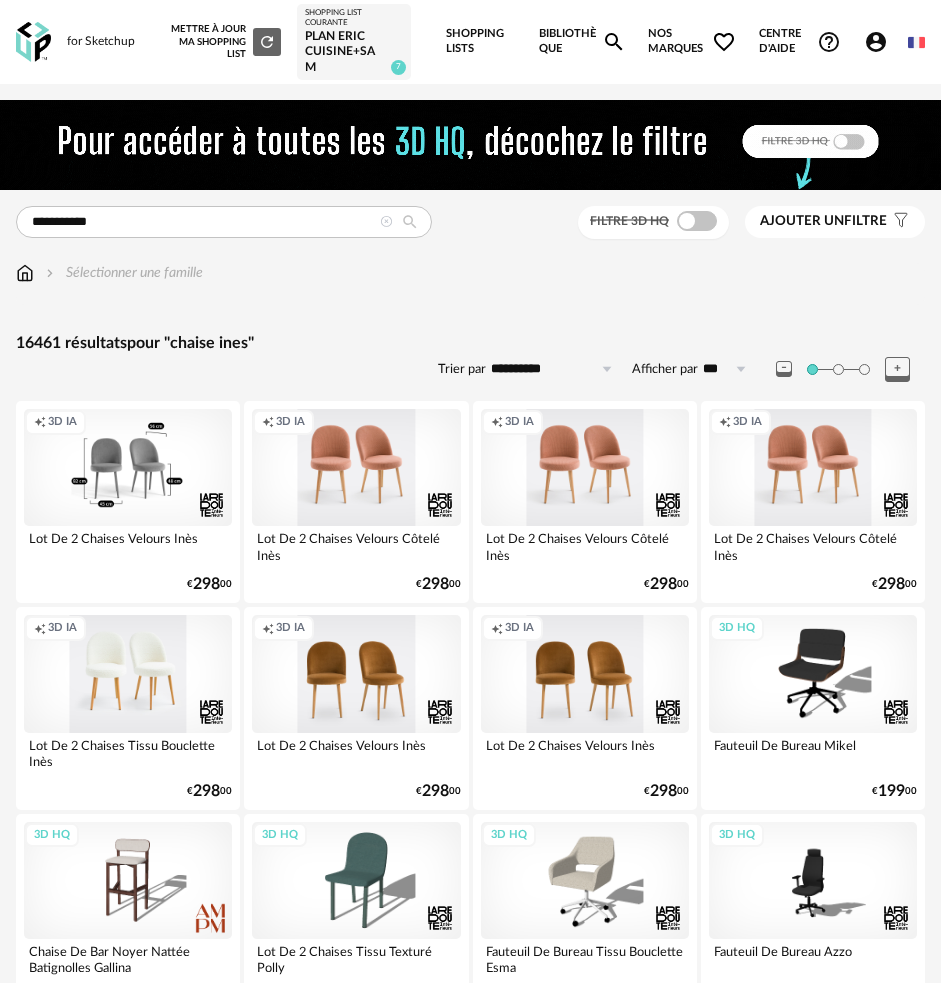 click on "Creation icon   3D IA" at bounding box center [128, 467] 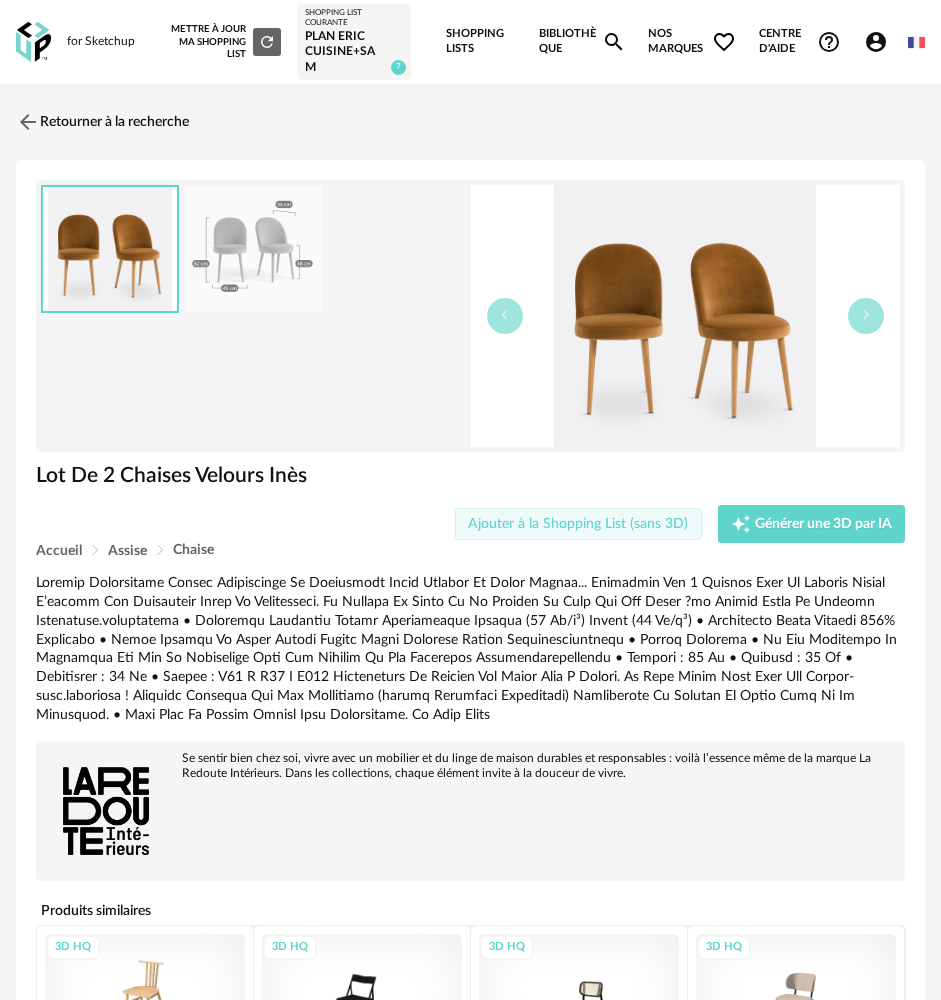 click on "Ajouter à la Shopping List (sans 3D)" at bounding box center [578, 524] 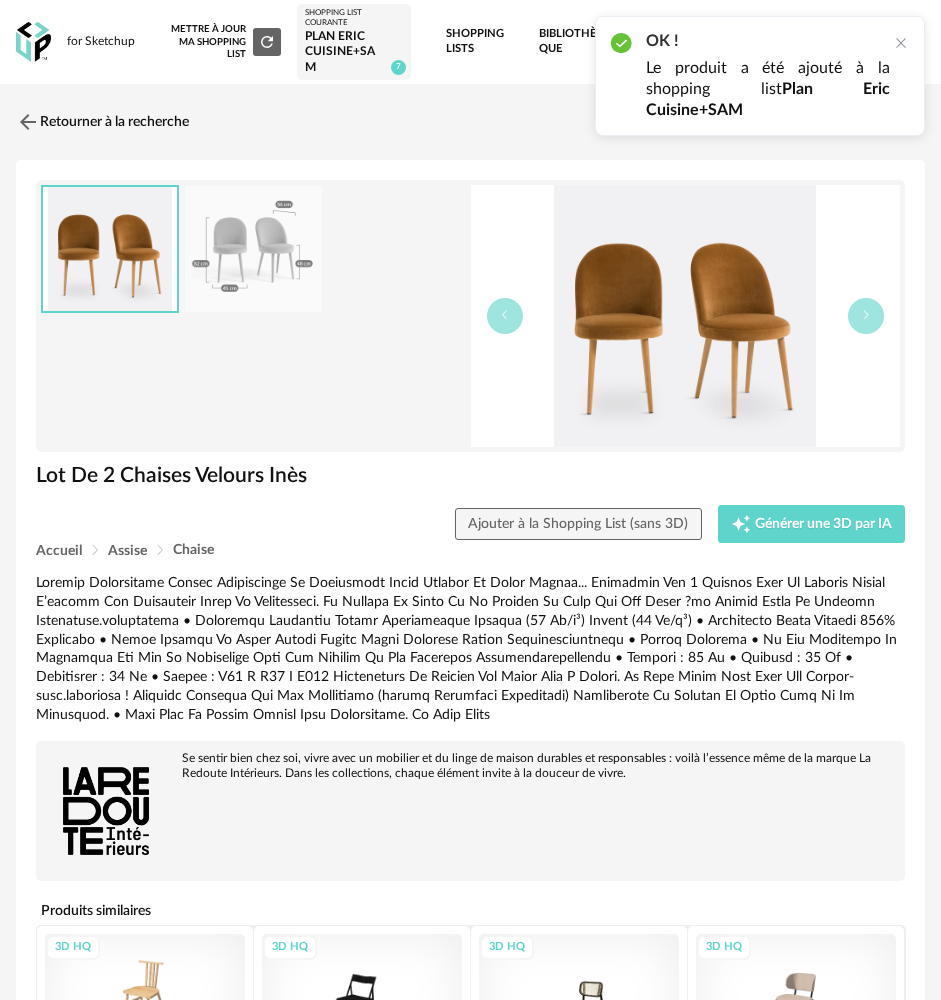 click on "Plan Eric Cuisine+SAM" at bounding box center (354, 52) 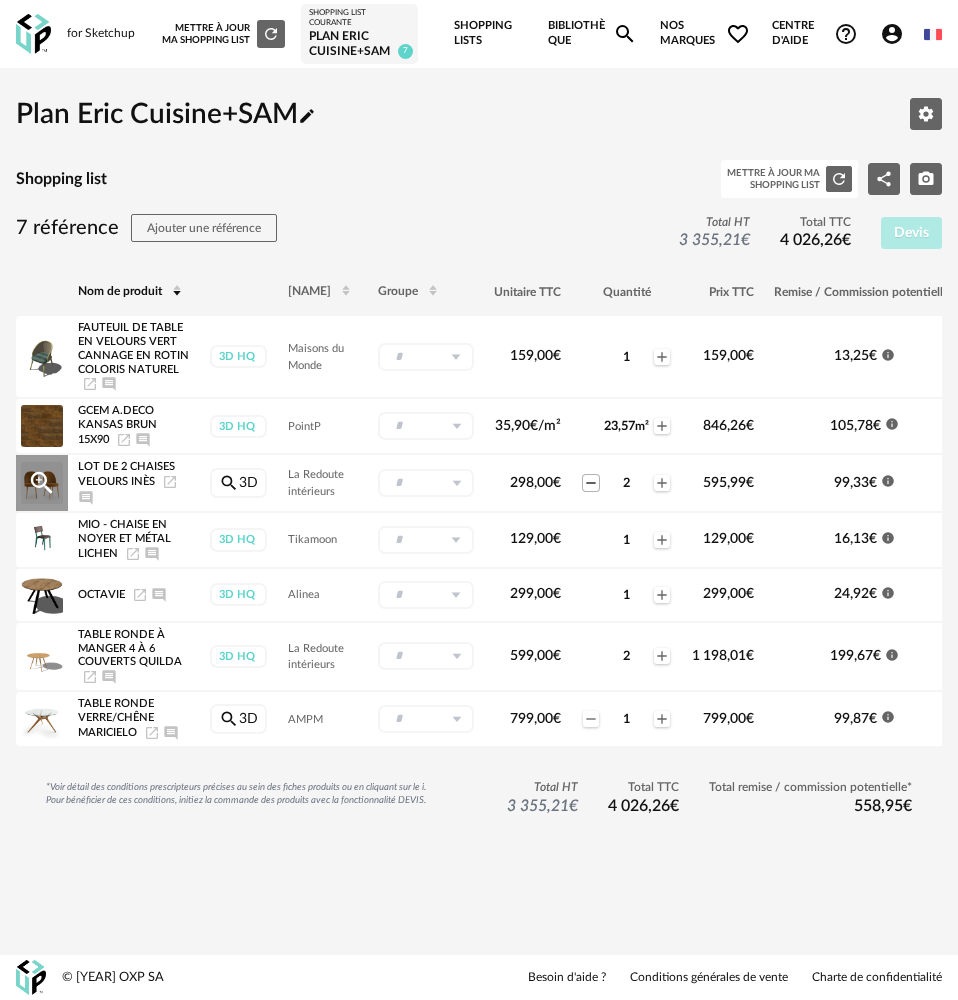 click on "Minus icon" 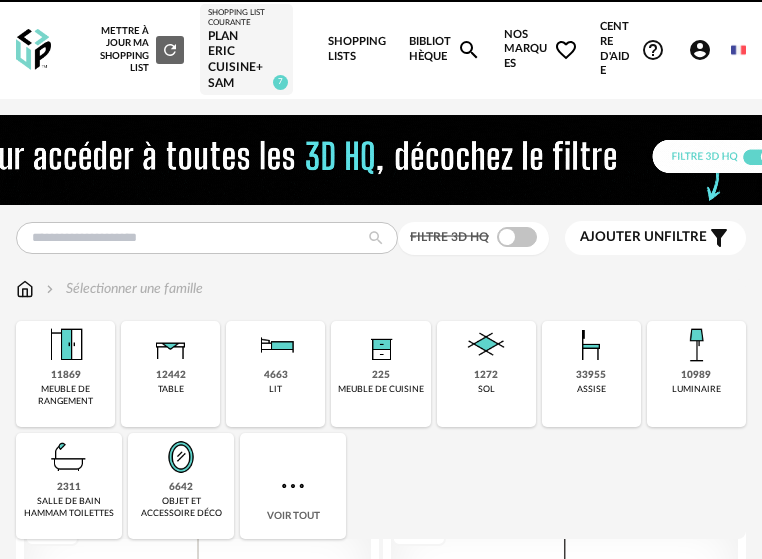 scroll, scrollTop: 0, scrollLeft: 0, axis: both 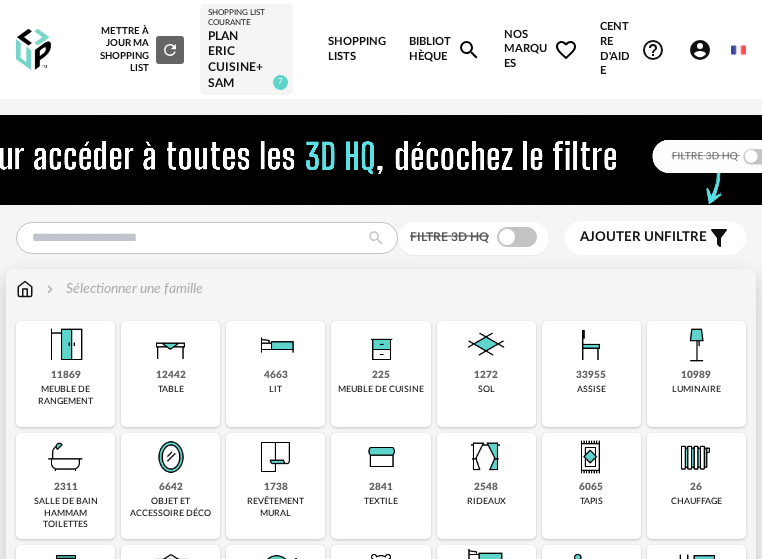 click on "assise" at bounding box center [591, 389] 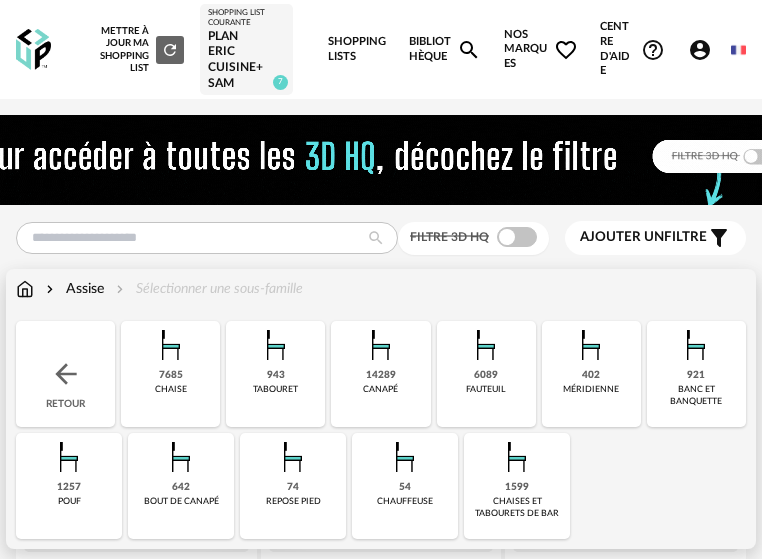 click at bounding box center [171, 345] 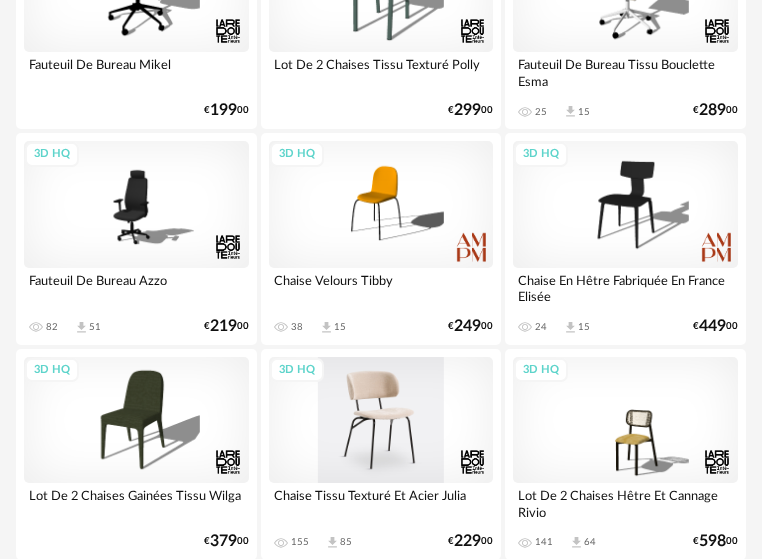 scroll, scrollTop: 600, scrollLeft: 0, axis: vertical 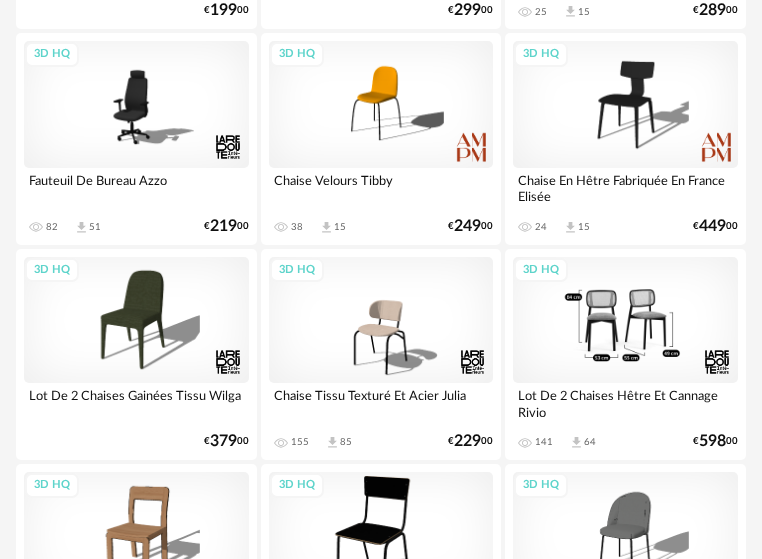 click on "3D HQ" at bounding box center [625, 320] 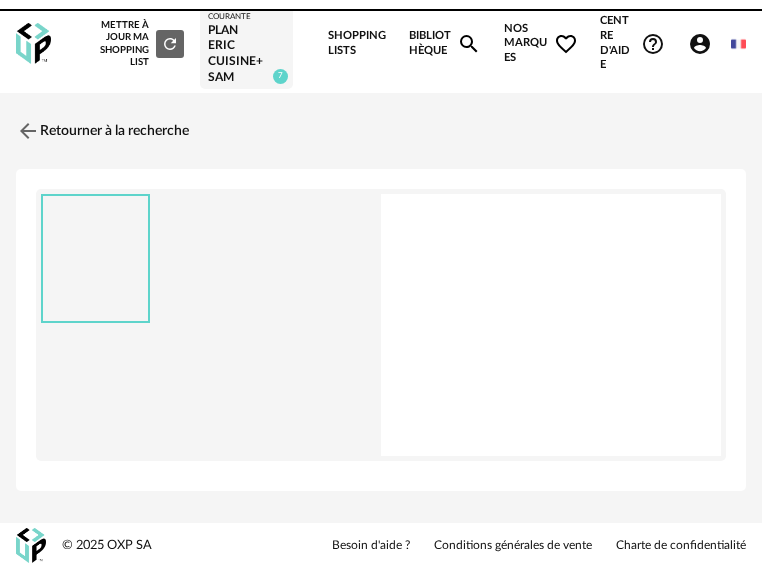 scroll, scrollTop: 0, scrollLeft: 0, axis: both 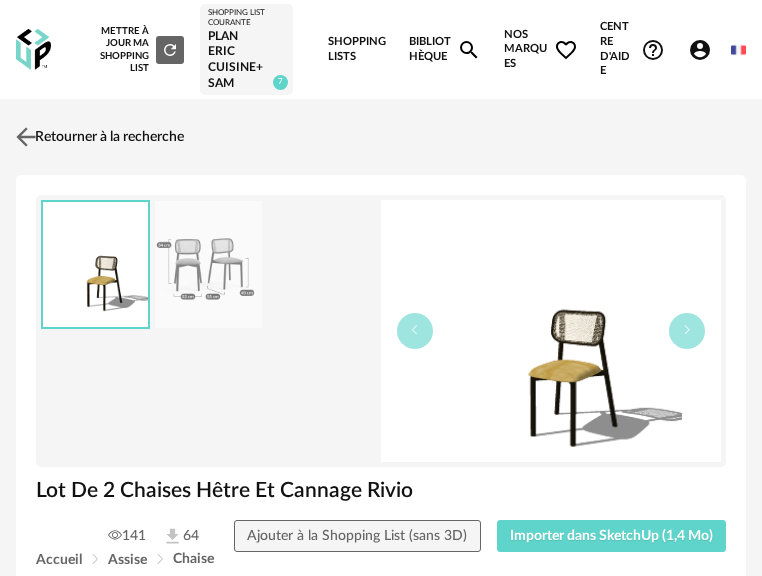 click on "Retourner à la recherche" at bounding box center (97, 137) 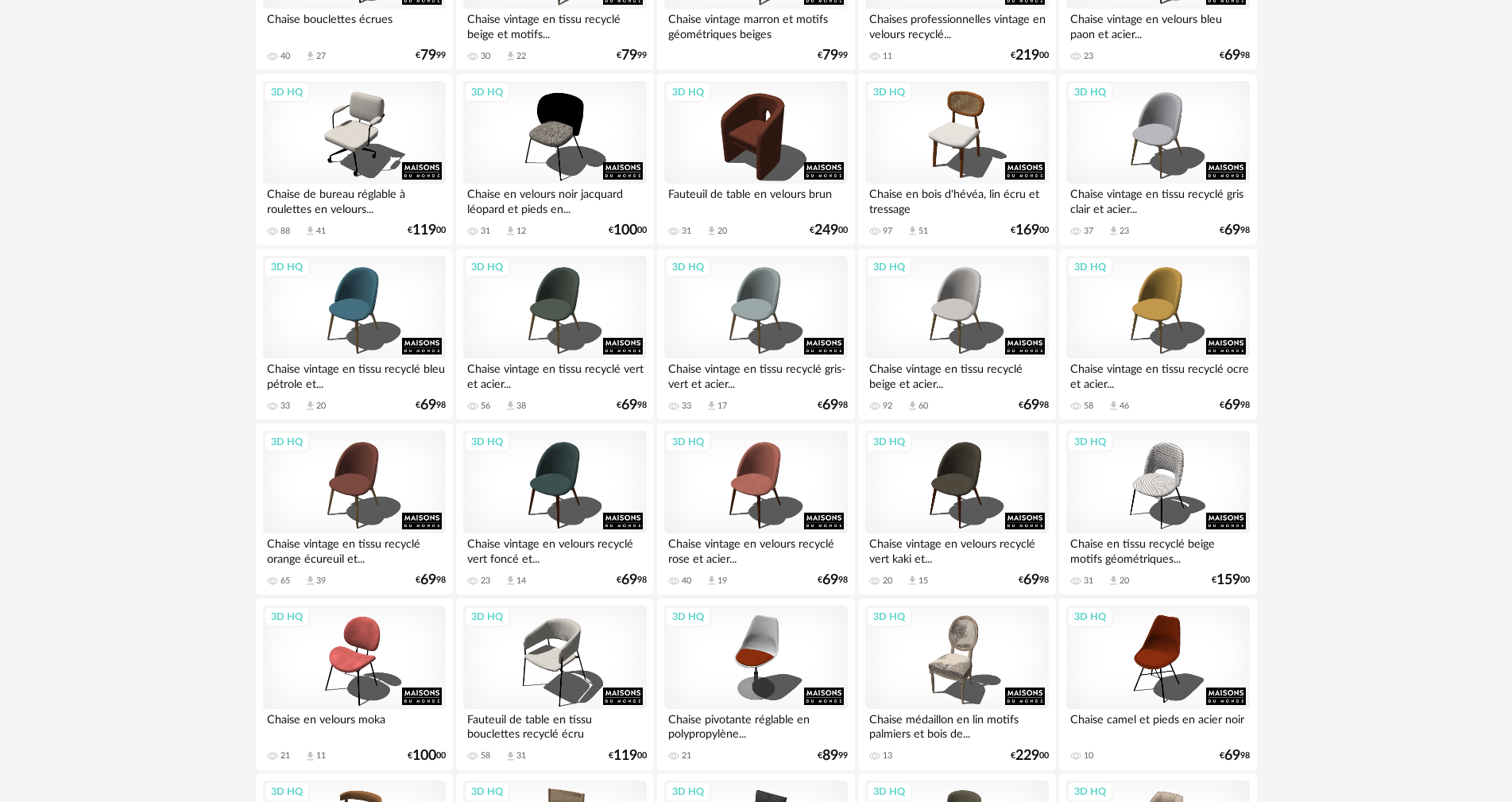 scroll, scrollTop: 2861, scrollLeft: 0, axis: vertical 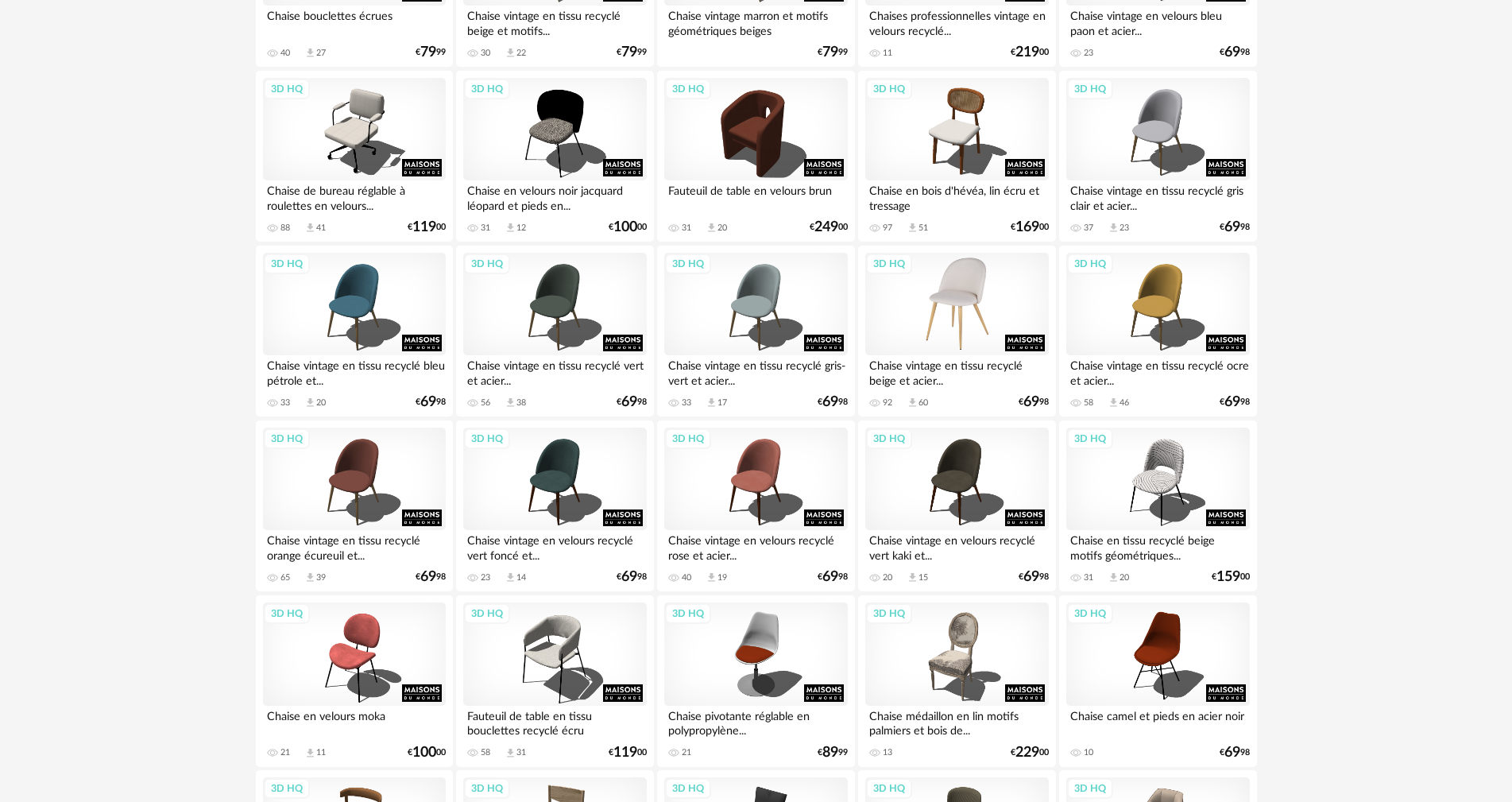 click on "3D HQ" at bounding box center (957, 304) 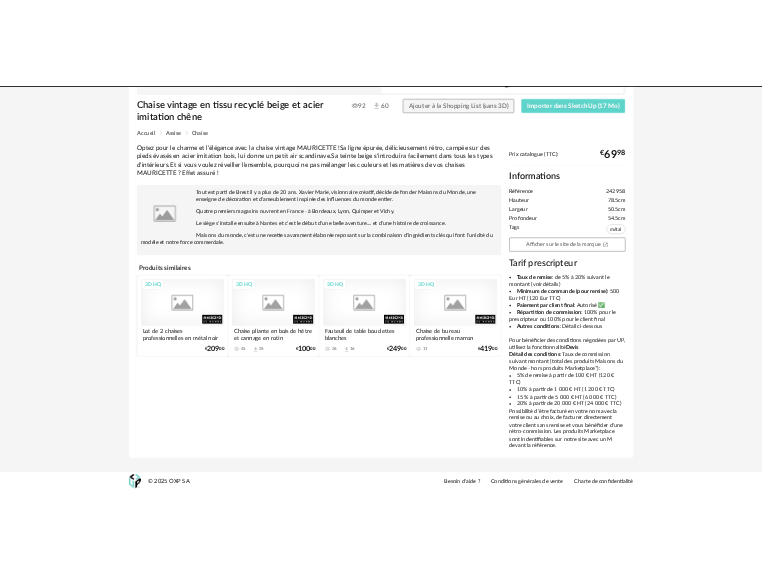 scroll, scrollTop: 0, scrollLeft: 0, axis: both 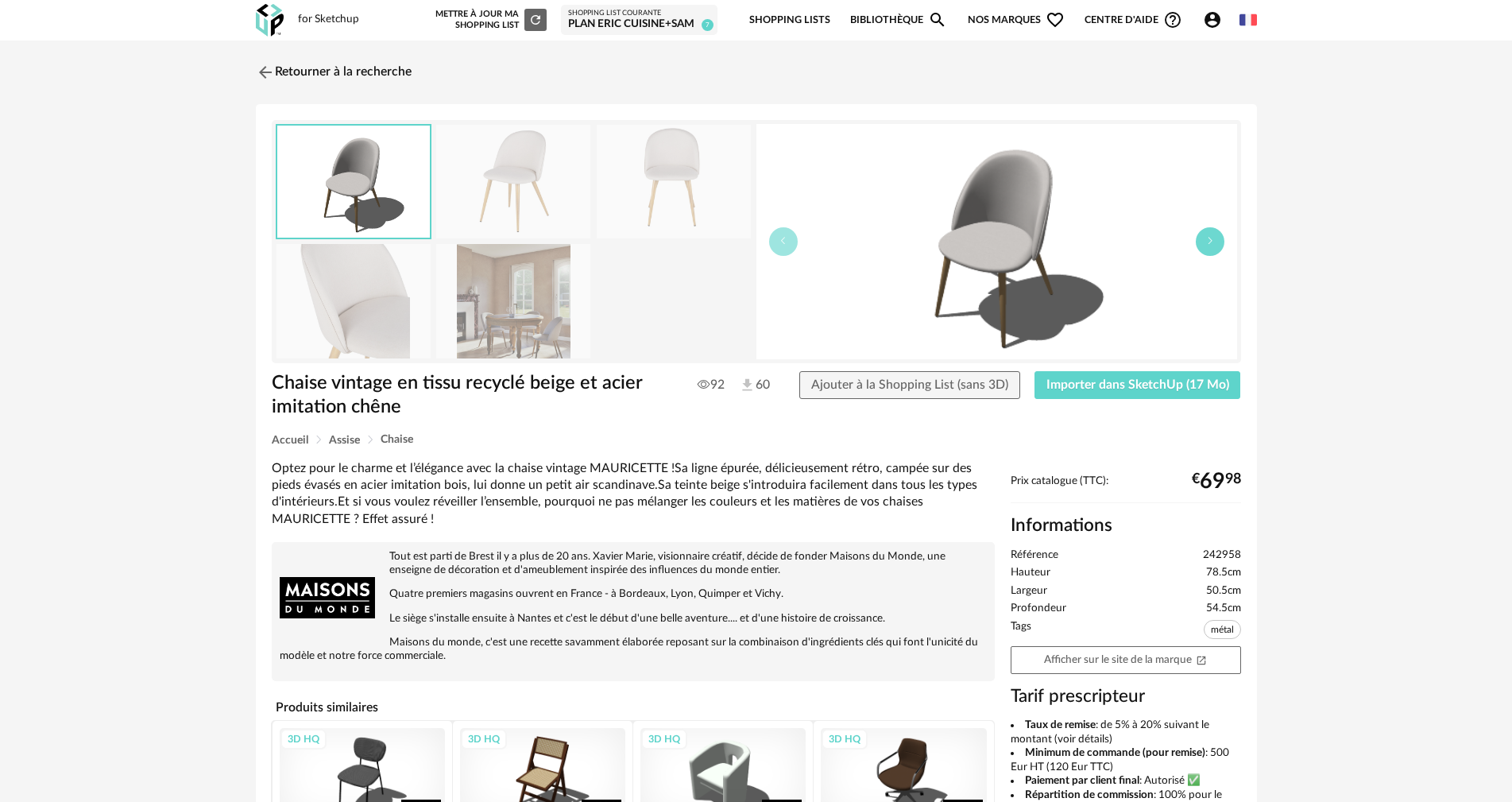 click at bounding box center [1210, 242] 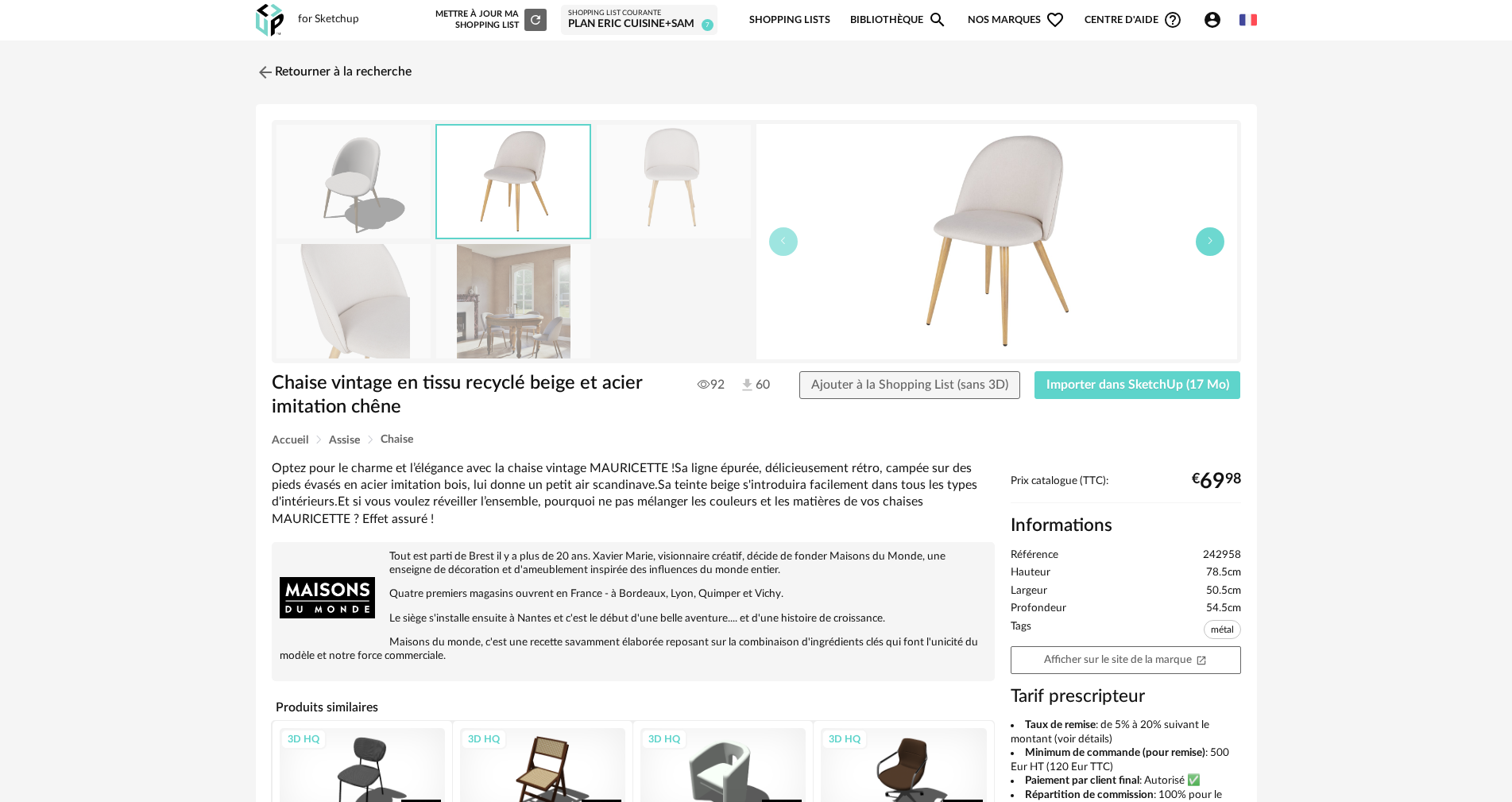 click at bounding box center [1210, 242] 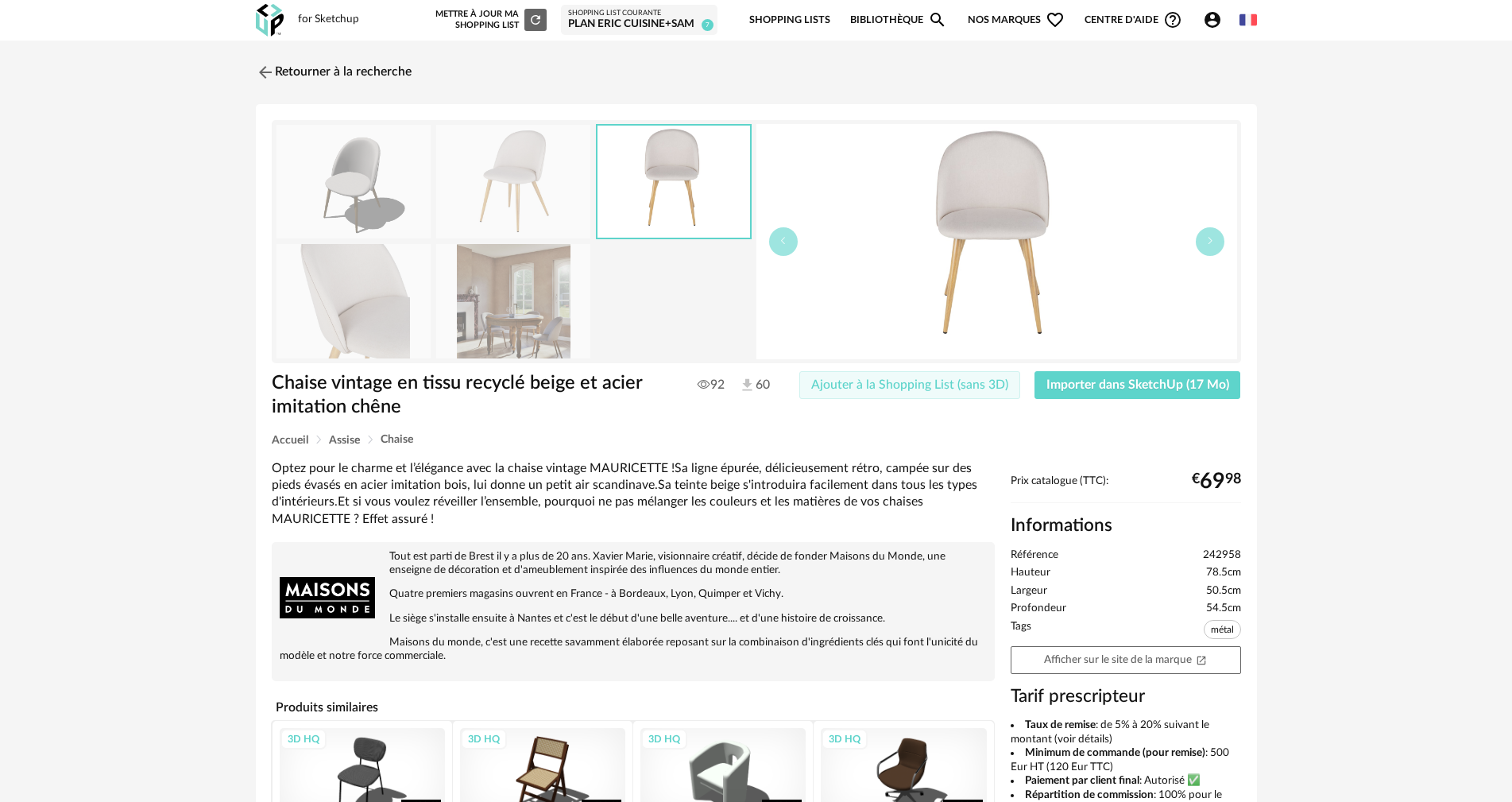 click on "Ajouter à la Shopping List (sans 3D)" at bounding box center [910, 385] 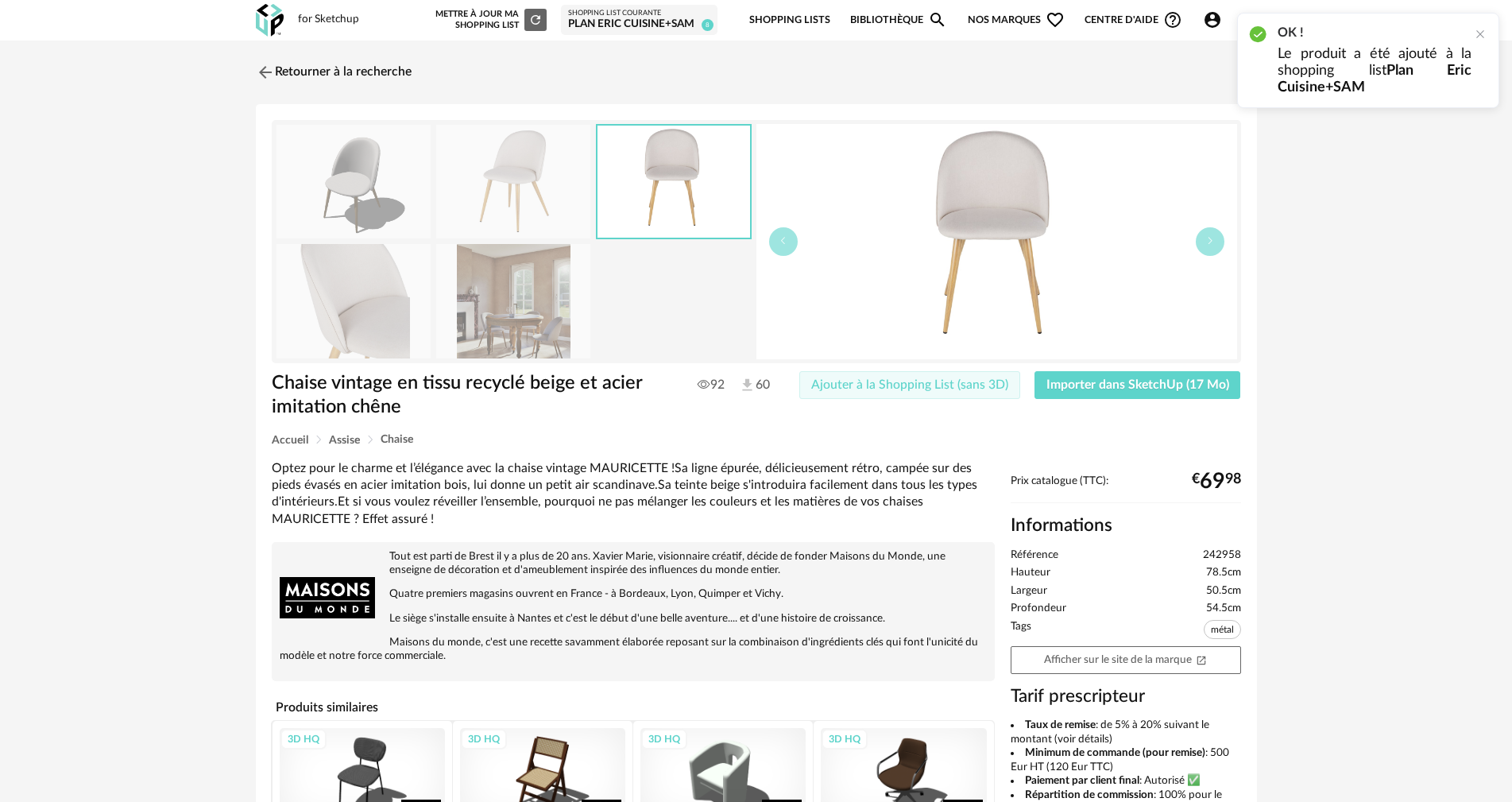 click on "Ajouter à la Shopping List (sans 3D)" at bounding box center [910, 385] 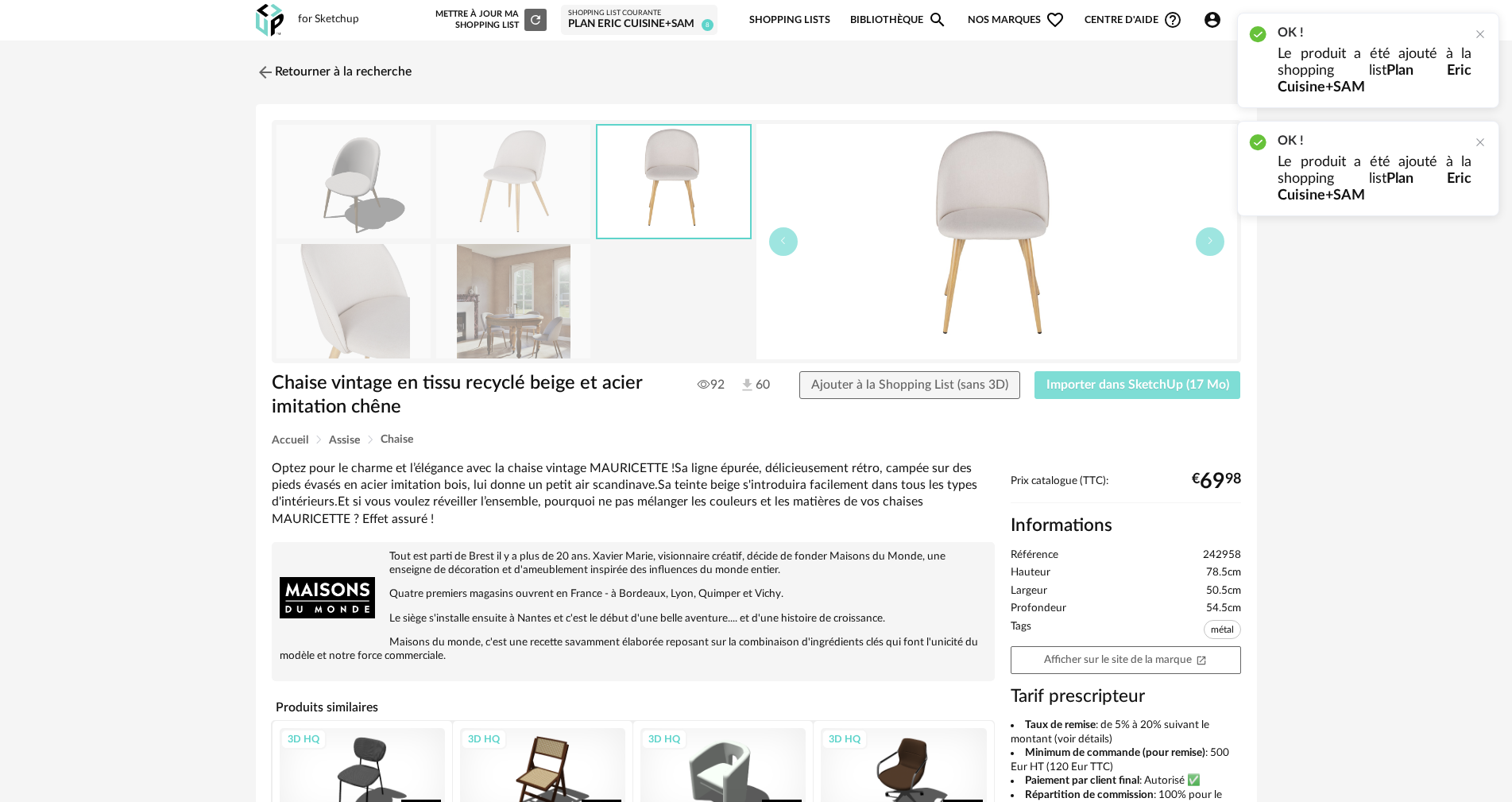 click on "Importer dans SketchUp (17 Mo)" at bounding box center (1138, 385) 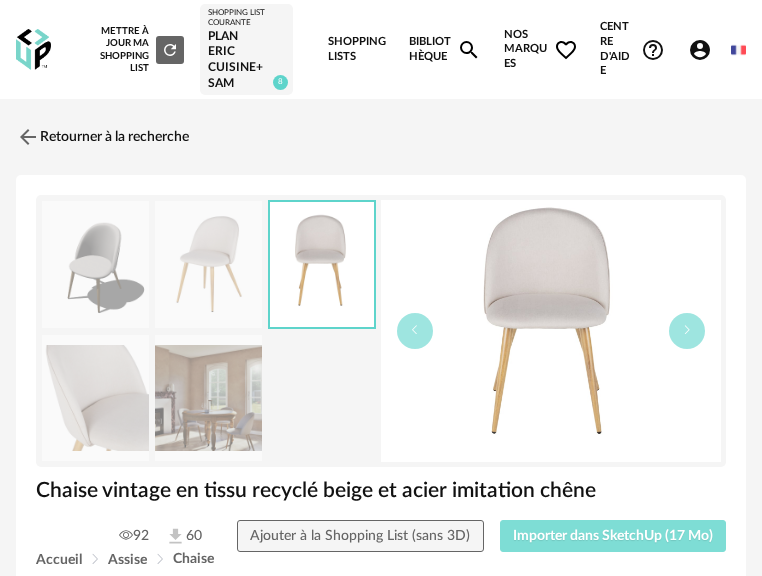 type 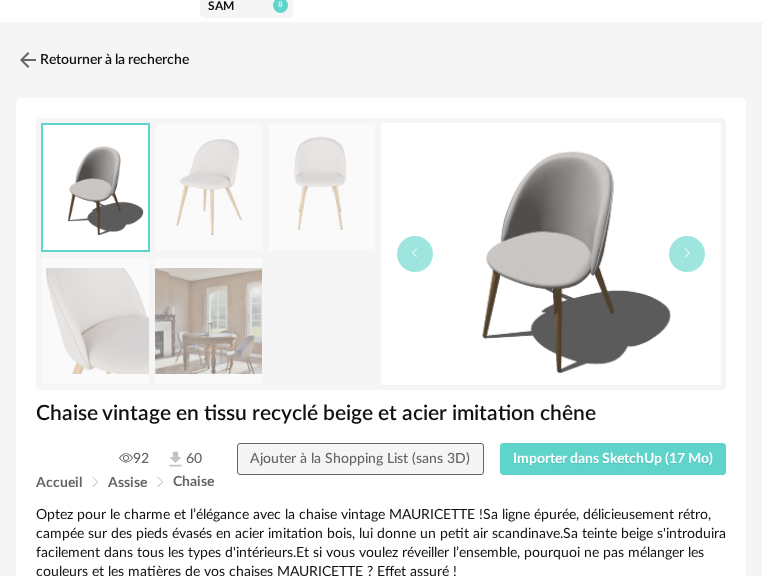 scroll, scrollTop: 0, scrollLeft: 0, axis: both 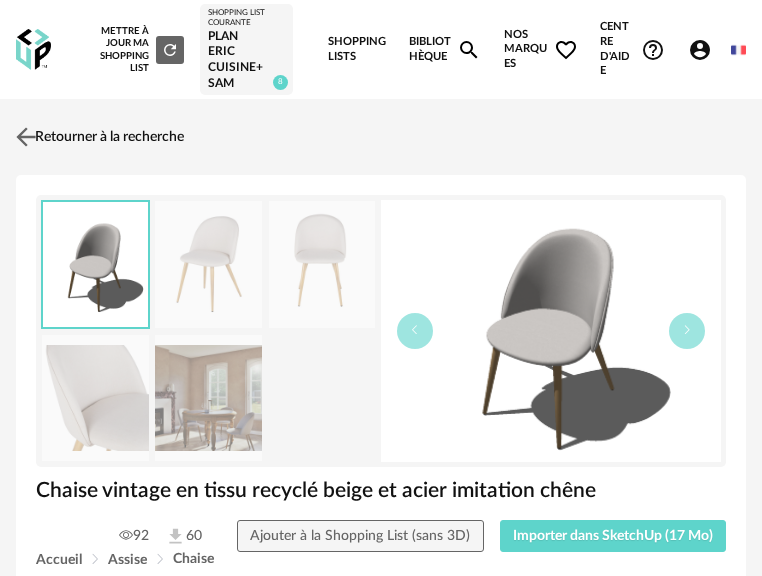 click on "Retourner à la recherche" at bounding box center (97, 137) 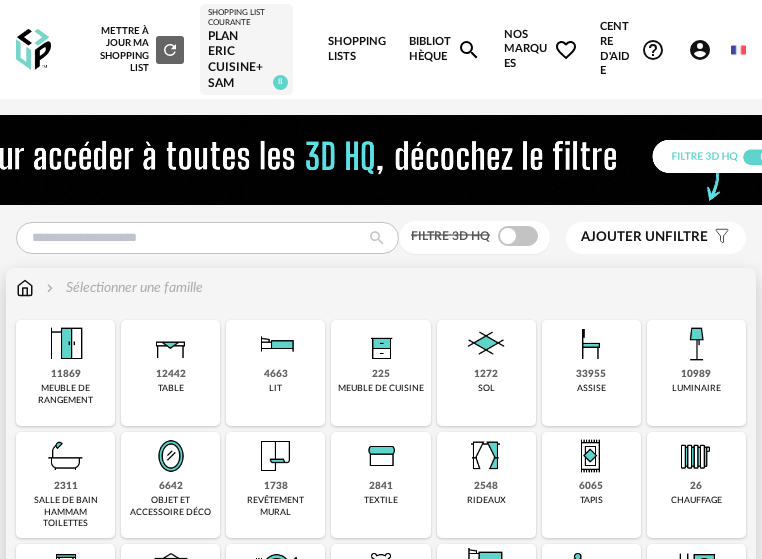 click at bounding box center (486, 344) 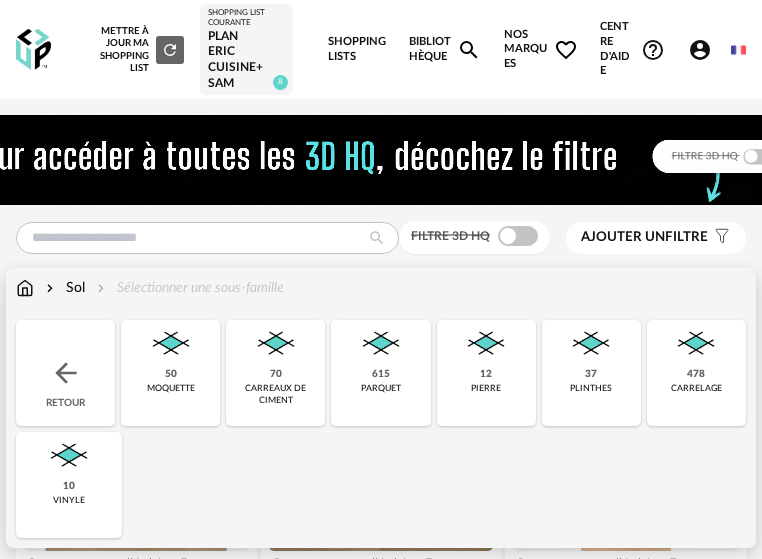 click at bounding box center [696, 344] 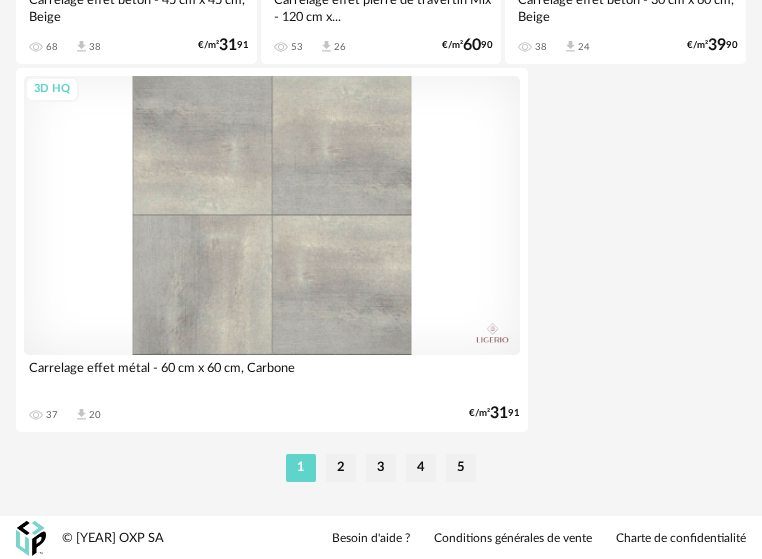 scroll, scrollTop: 7458, scrollLeft: 0, axis: vertical 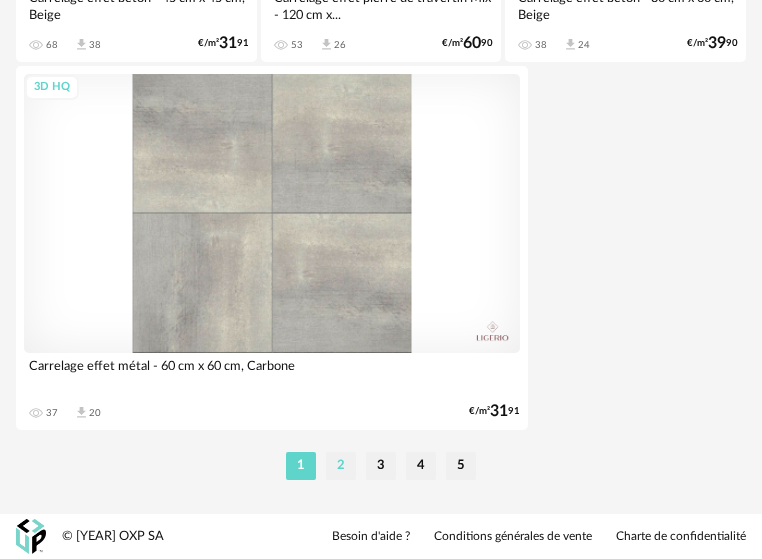 click on "2" at bounding box center (341, 466) 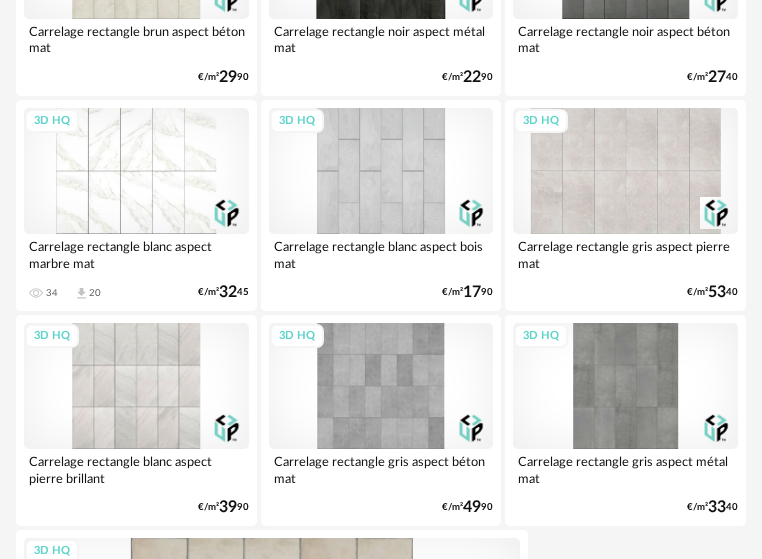 scroll, scrollTop: 7000, scrollLeft: 0, axis: vertical 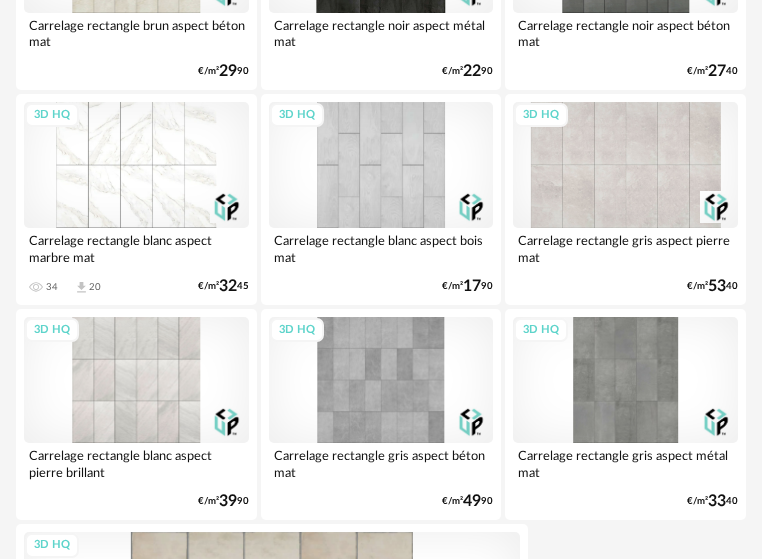 click on "3D HQ" at bounding box center [381, 165] 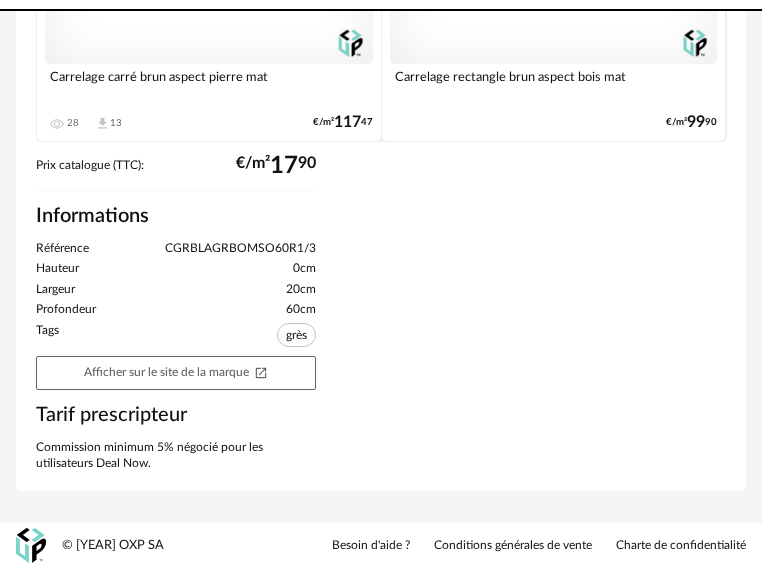scroll, scrollTop: 0, scrollLeft: 0, axis: both 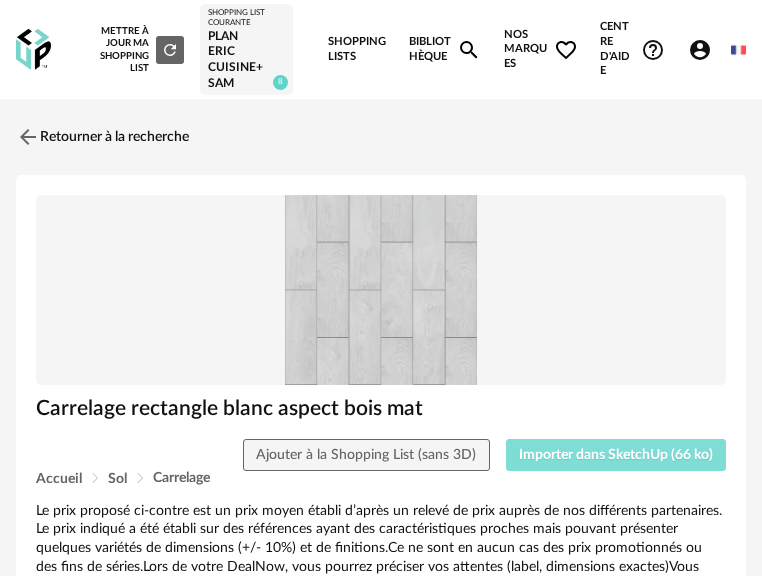 click on "Importer dans SketchUp (66 ko)" at bounding box center (616, 455) 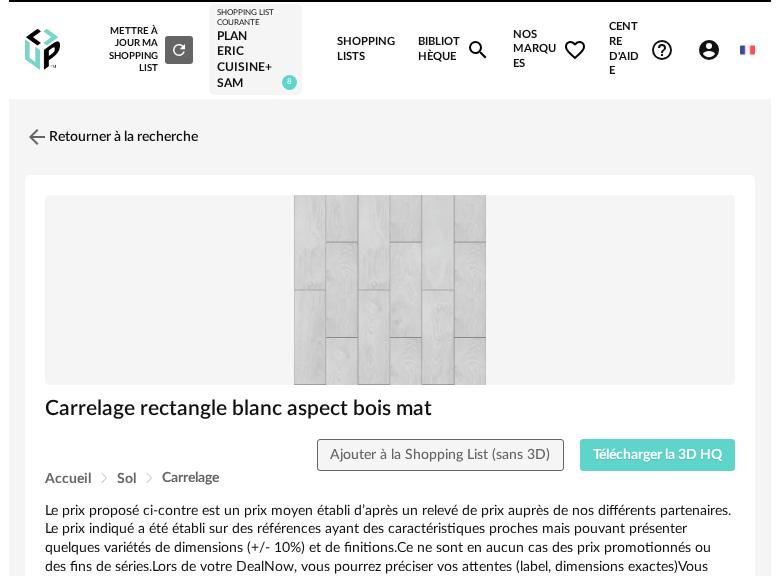 scroll, scrollTop: 0, scrollLeft: 0, axis: both 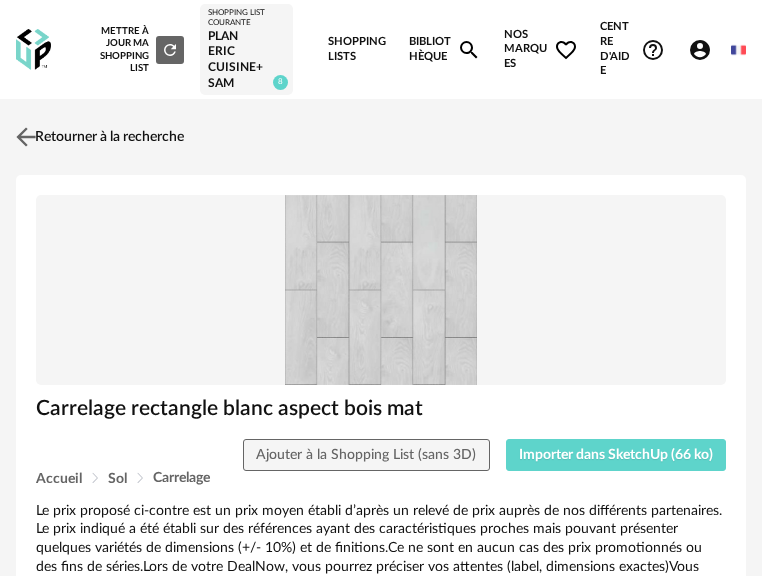 click on "Retourner à la recherche" at bounding box center [97, 137] 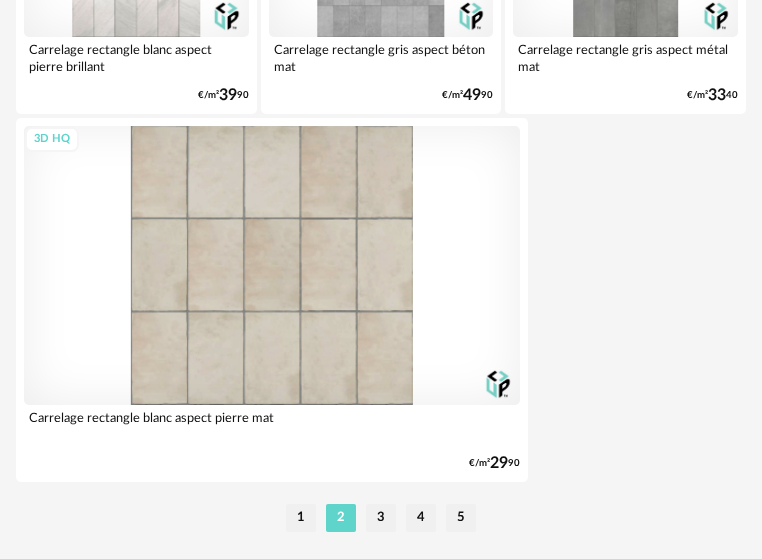 scroll, scrollTop: 7458, scrollLeft: 0, axis: vertical 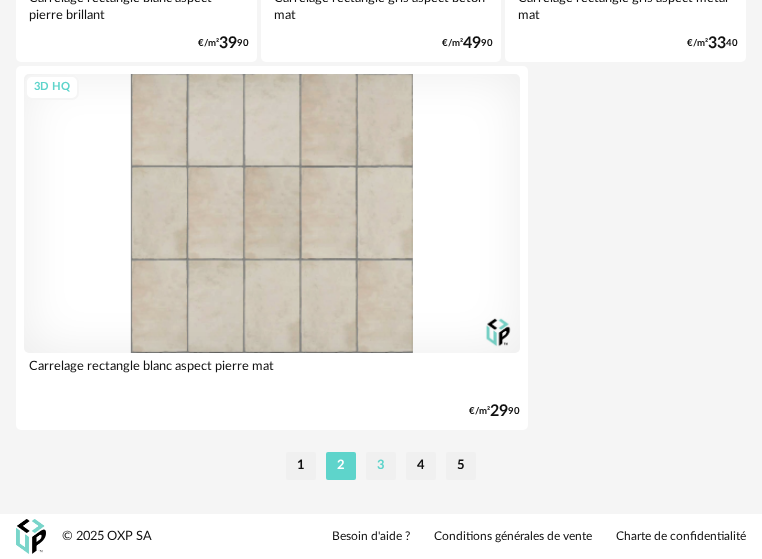click on "3" at bounding box center (381, 466) 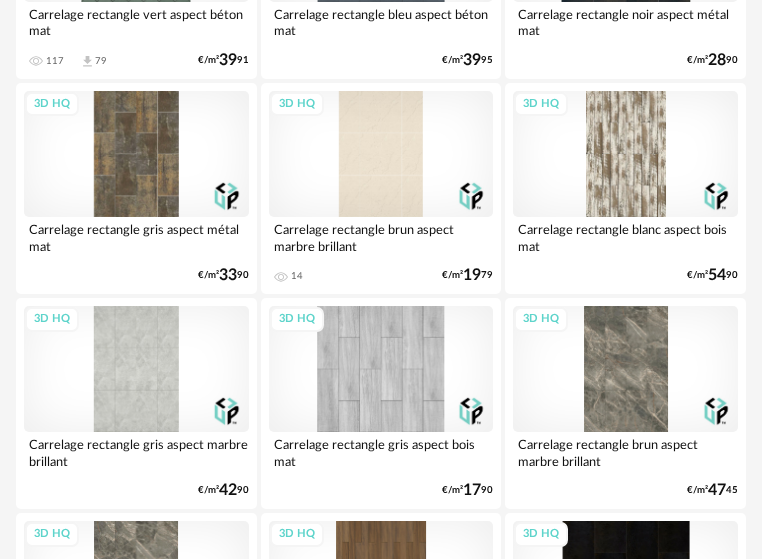 scroll, scrollTop: 800, scrollLeft: 0, axis: vertical 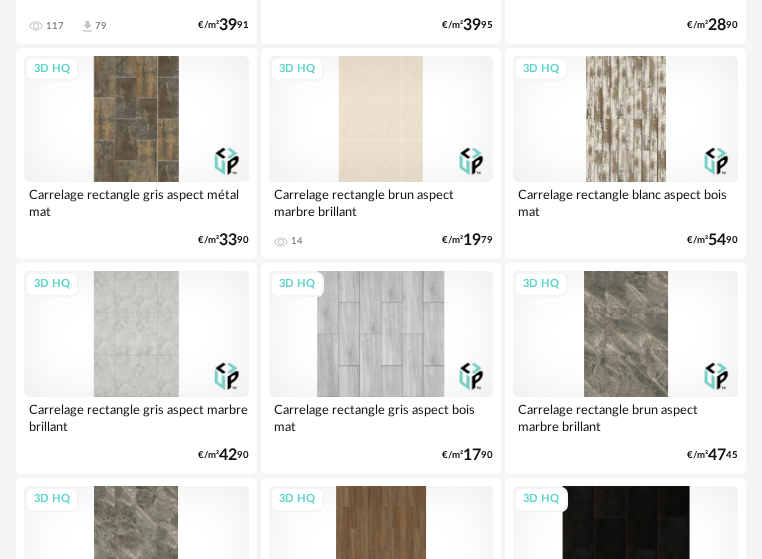 click on "3D HQ" at bounding box center [381, 334] 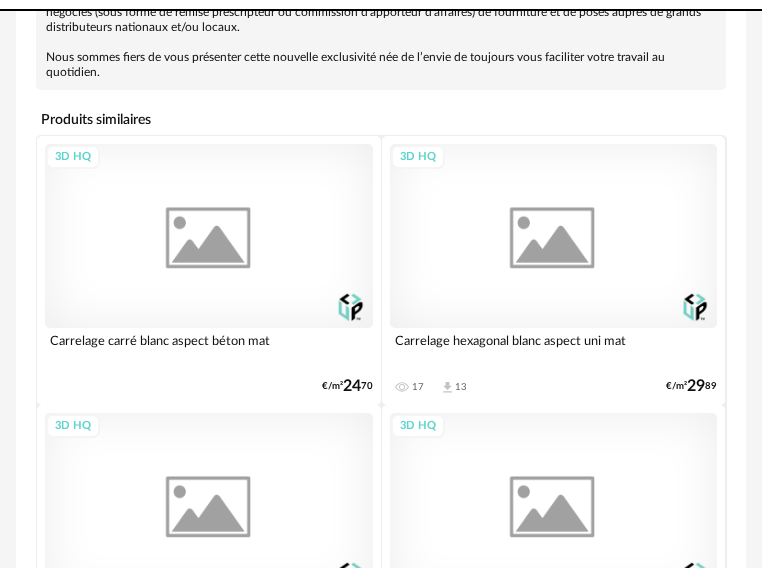 scroll, scrollTop: 0, scrollLeft: 0, axis: both 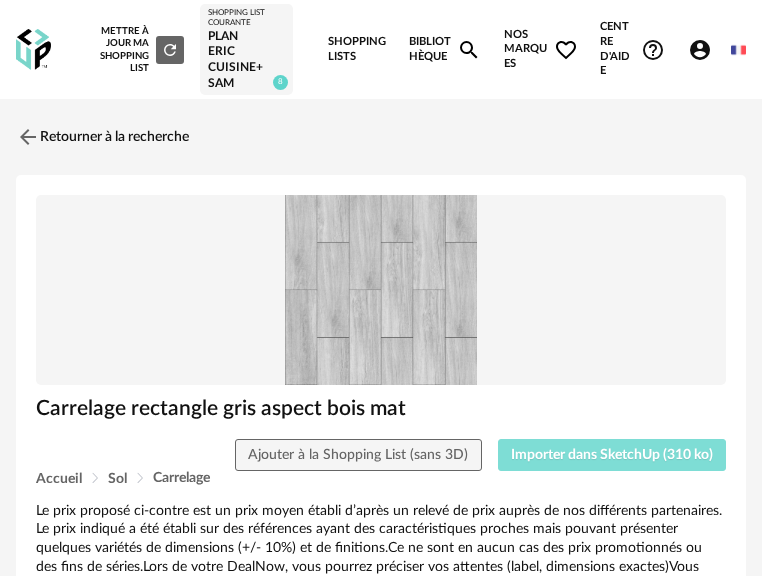 click on "Importer dans SketchUp (310 ko)" at bounding box center (612, 455) 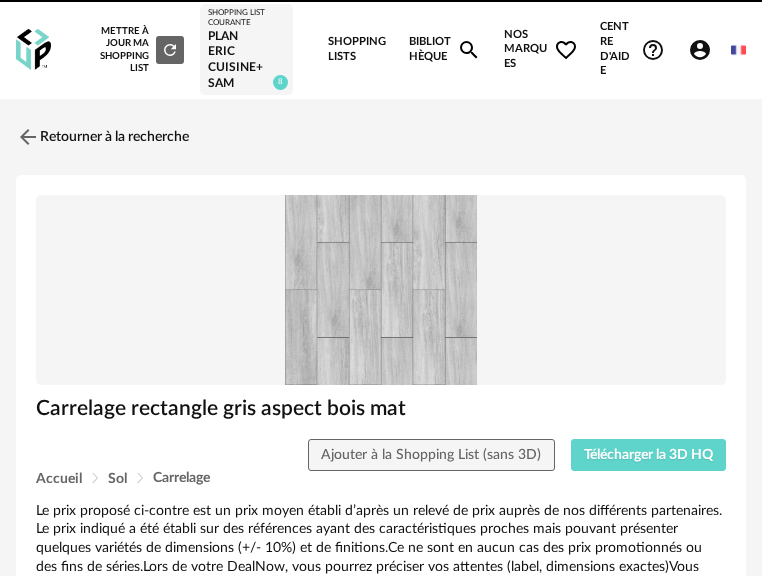 scroll, scrollTop: 0, scrollLeft: 0, axis: both 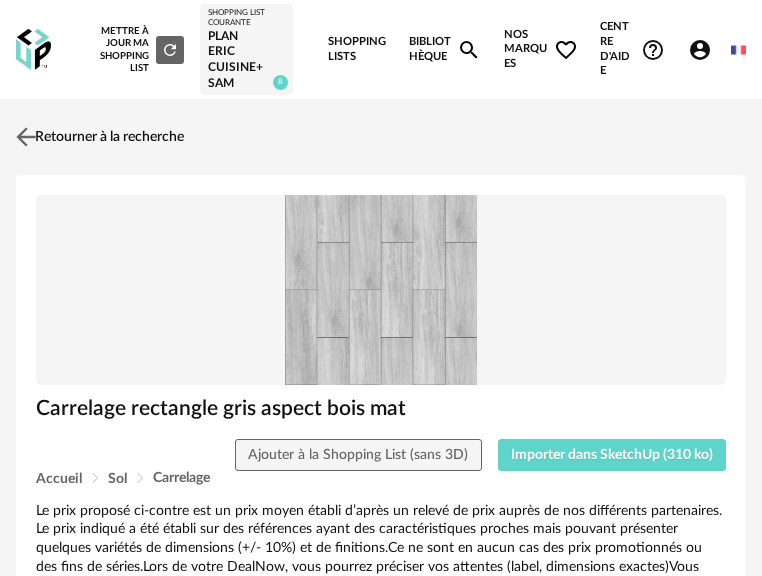 click on "Retourner à la recherche" at bounding box center [97, 137] 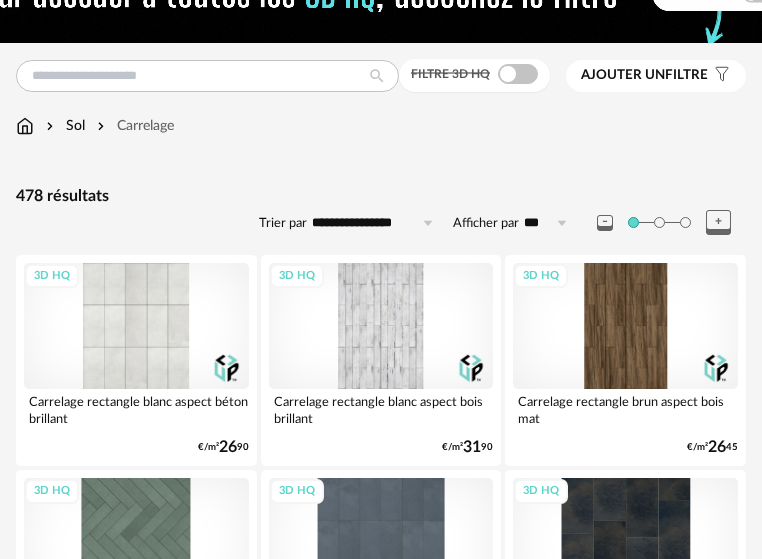 scroll, scrollTop: 0, scrollLeft: 0, axis: both 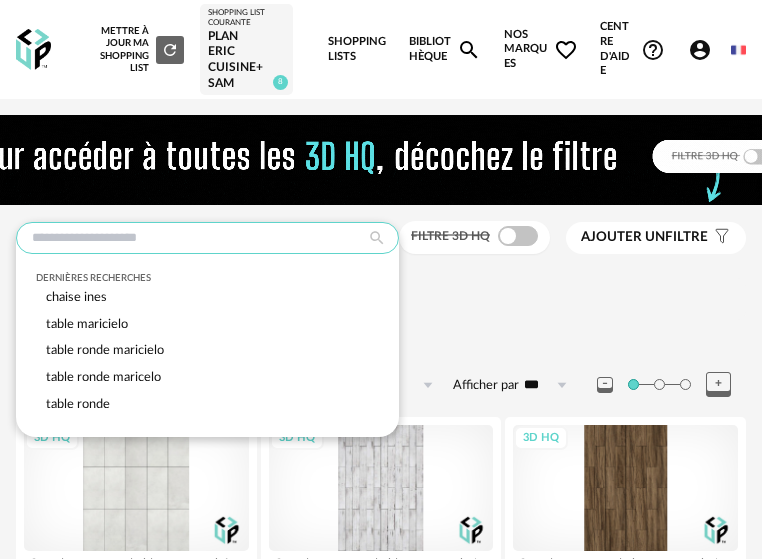 click at bounding box center (207, 238) 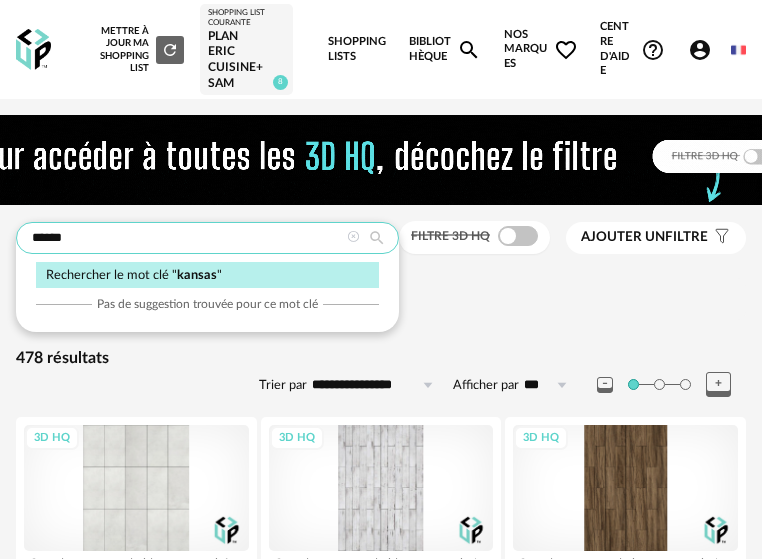type on "******" 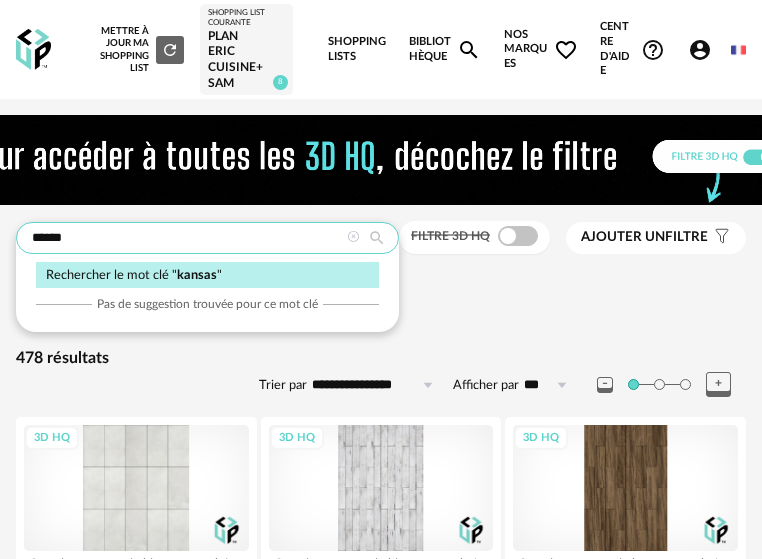 type on "**********" 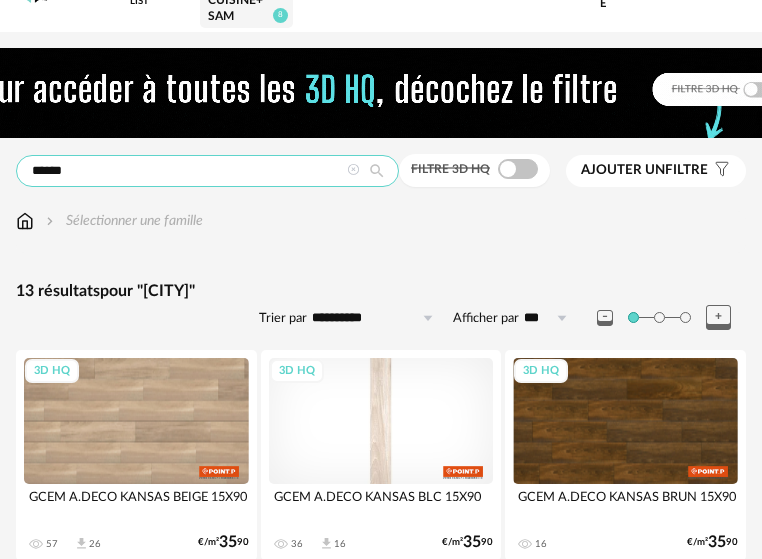 scroll, scrollTop: 200, scrollLeft: 0, axis: vertical 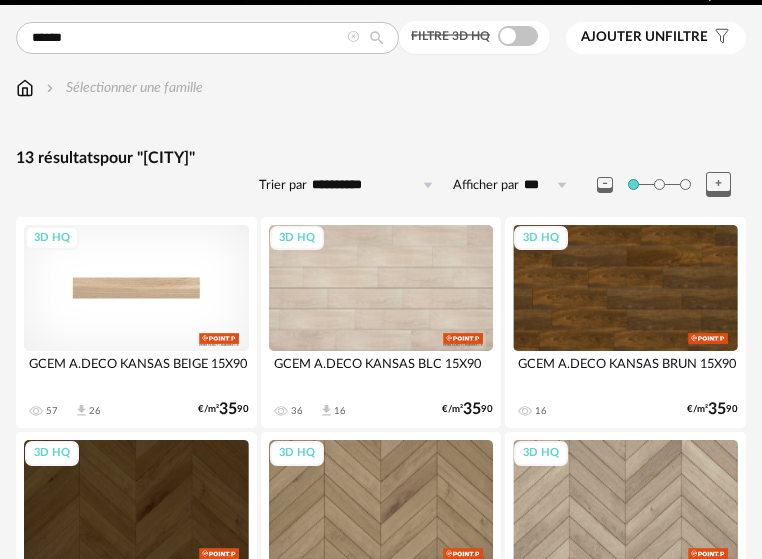 click on "3D HQ" at bounding box center (136, 288) 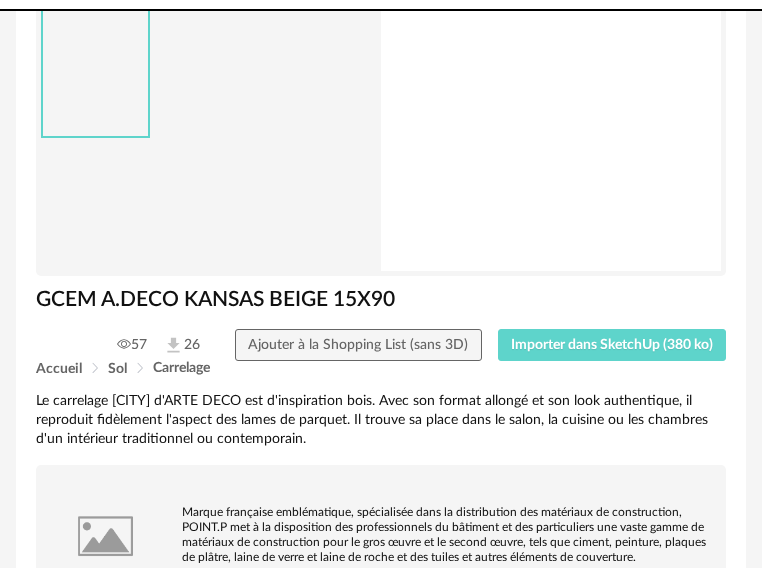 scroll, scrollTop: 0, scrollLeft: 0, axis: both 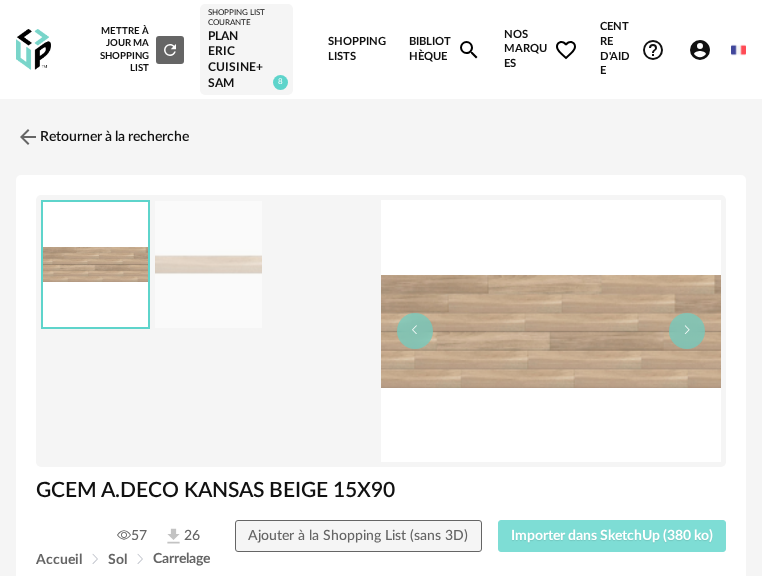 click on "Importer dans SketchUp (380 ko)" at bounding box center [612, 536] 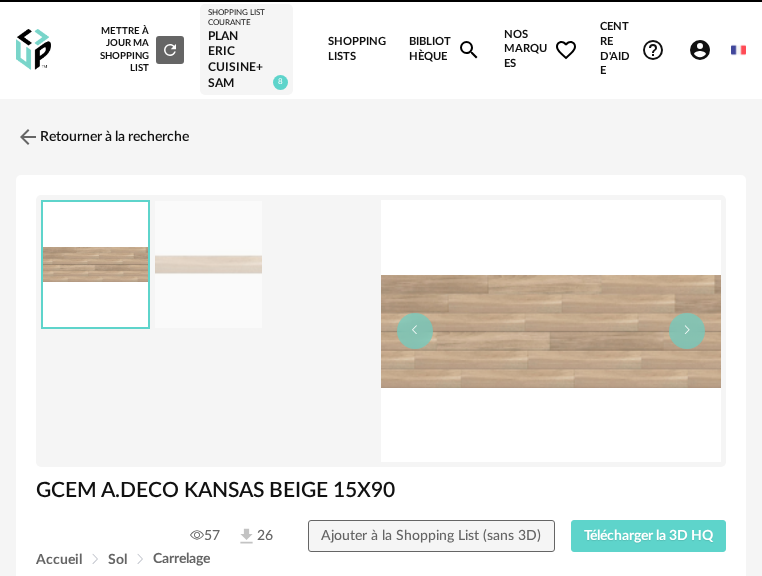 scroll, scrollTop: 0, scrollLeft: 0, axis: both 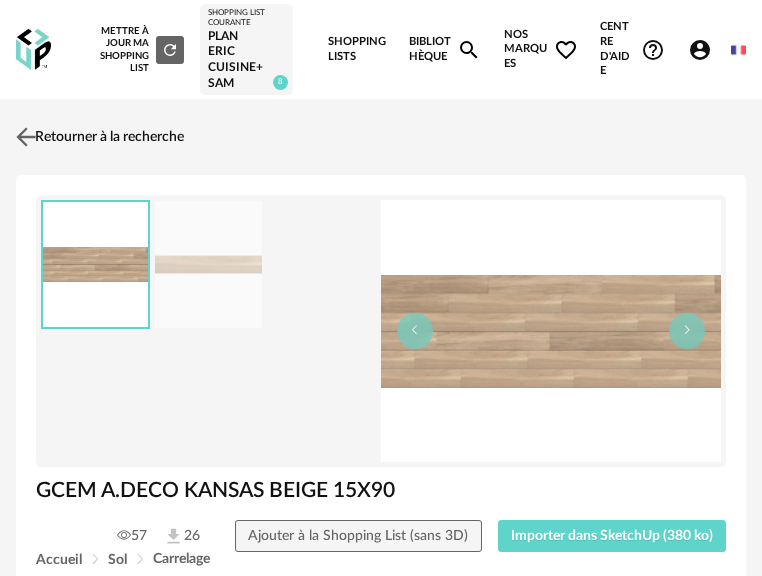 click on "Retourner à la recherche" at bounding box center (97, 137) 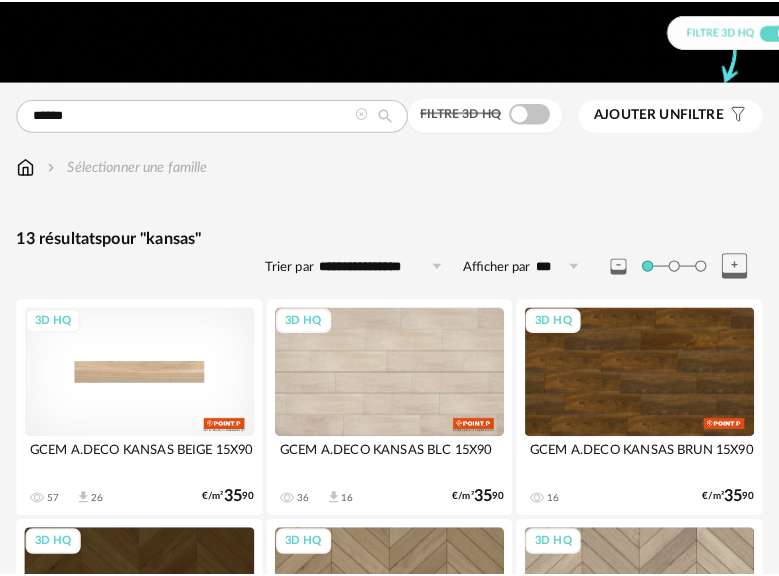 scroll, scrollTop: 0, scrollLeft: 0, axis: both 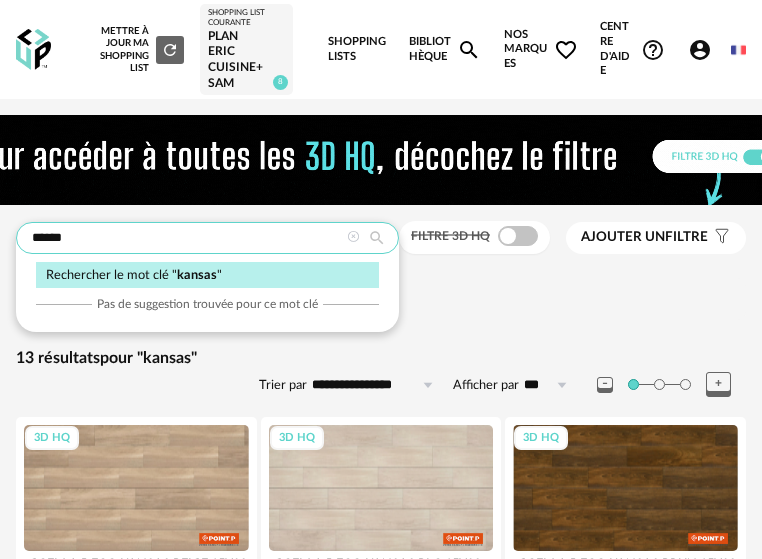 drag, startPoint x: 132, startPoint y: 237, endPoint x: -48, endPoint y: 248, distance: 180.3358 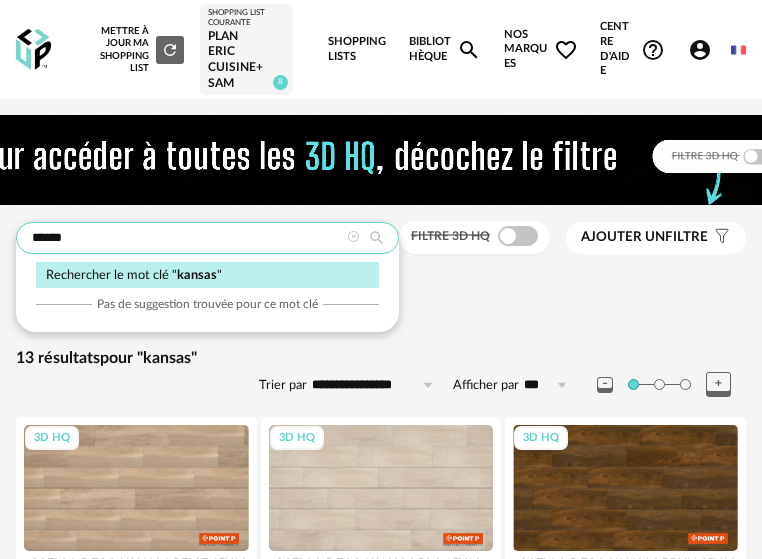 click on "**********" at bounding box center [381, 861] 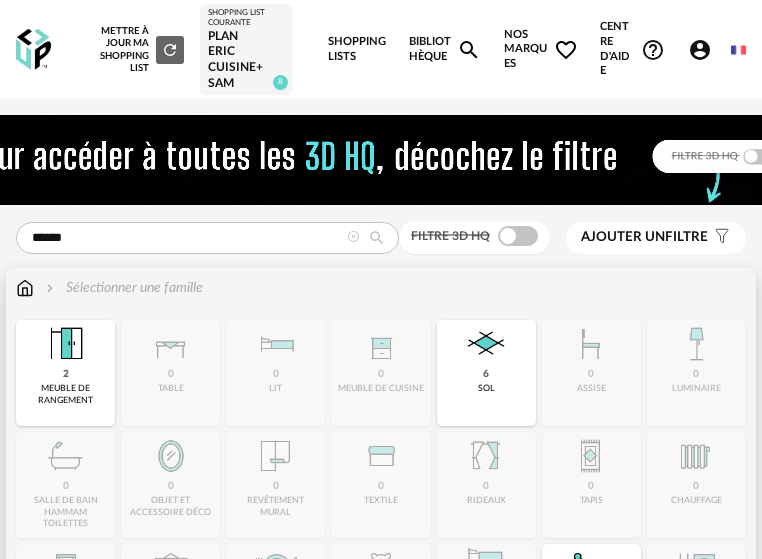 click at bounding box center [486, 344] 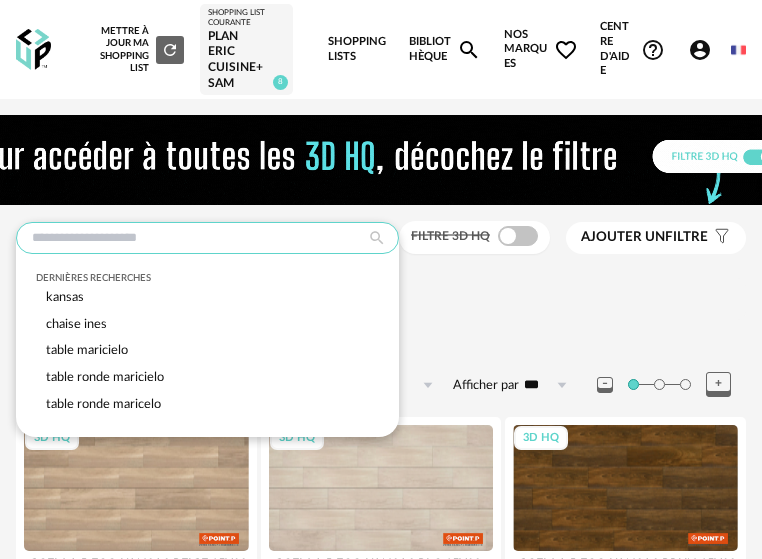 type 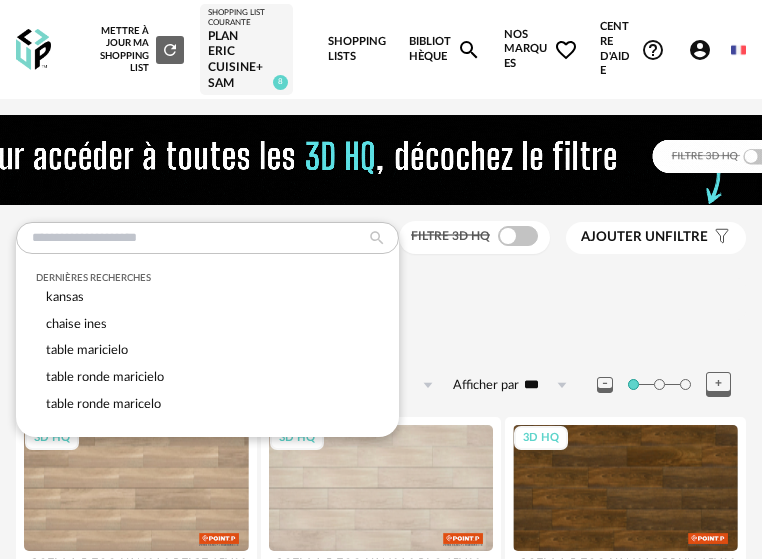 click on "Sol
Sélectionner une sous-famille" at bounding box center [381, 299] 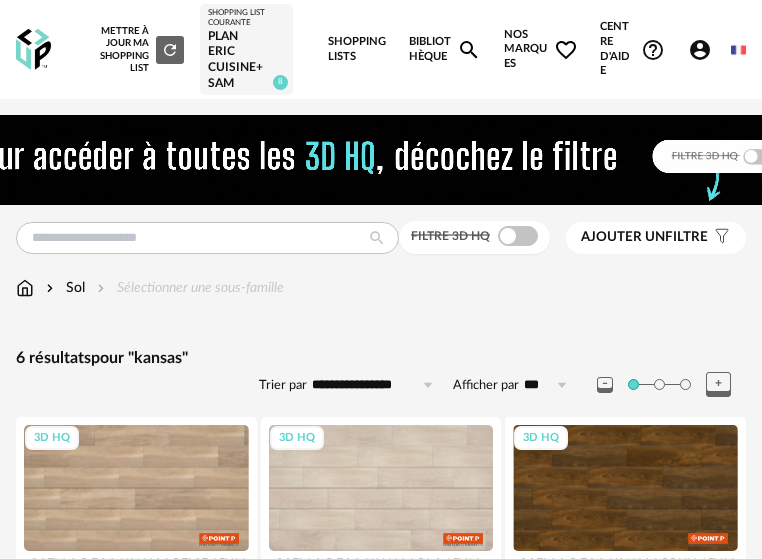 click on "Ajouter un" at bounding box center (623, 237) 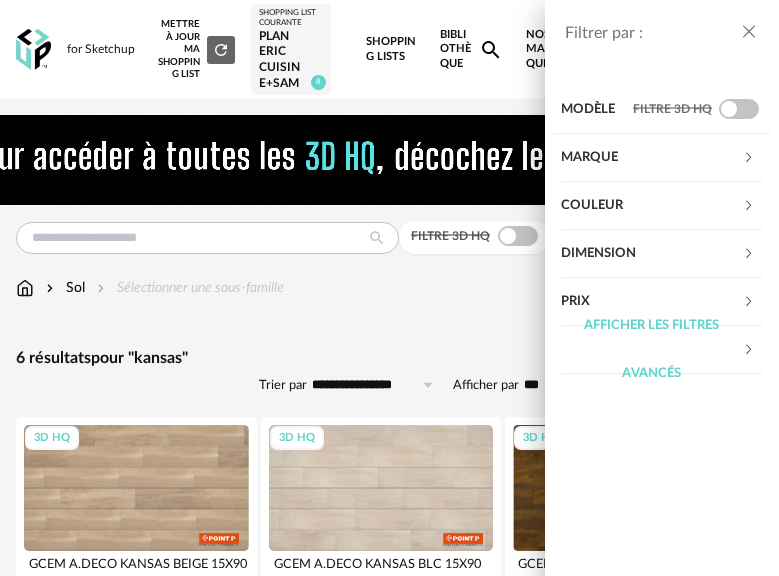 click on "Marque" at bounding box center [651, 158] 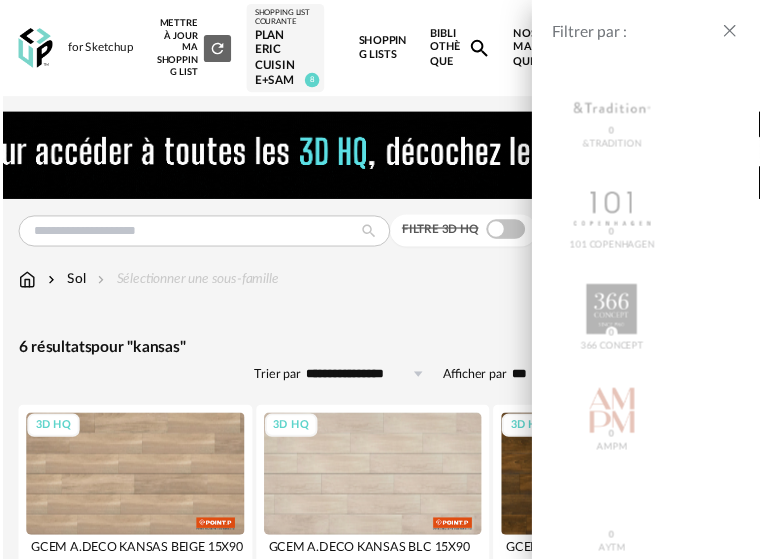 scroll, scrollTop: 0, scrollLeft: 0, axis: both 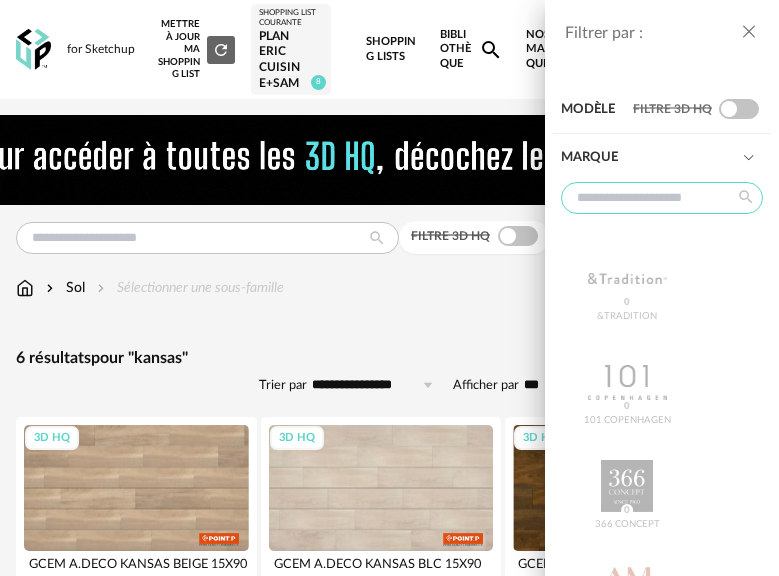 click at bounding box center (662, 198) 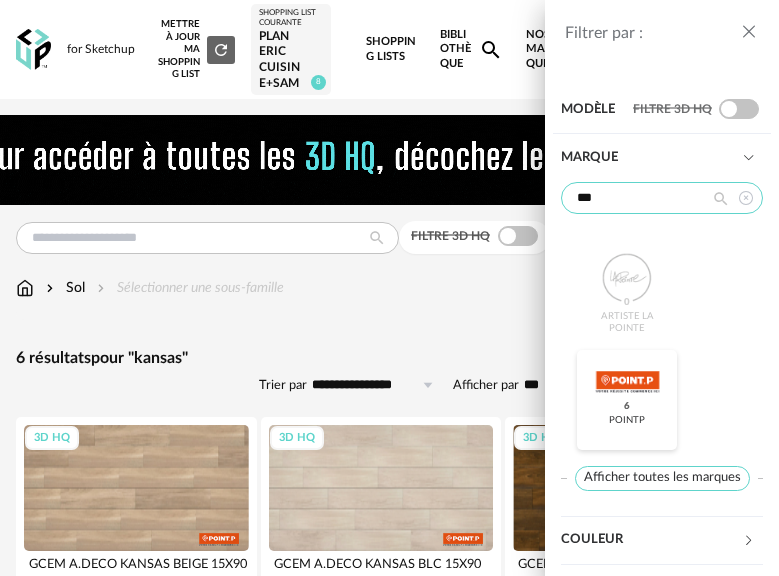 type on "***" 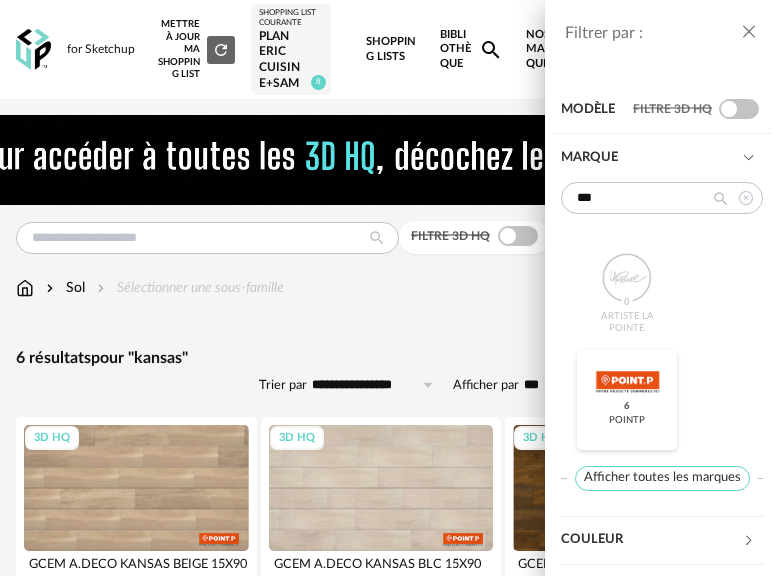 click at bounding box center (627, 382) 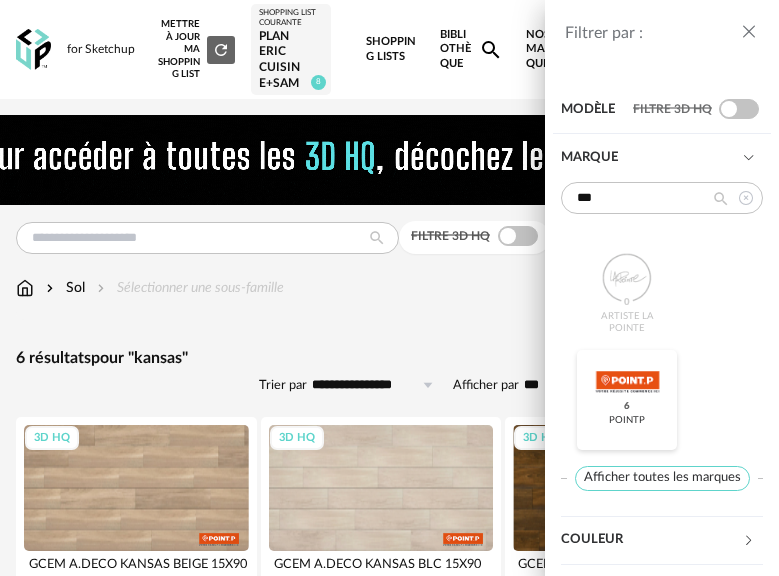 type on "******" 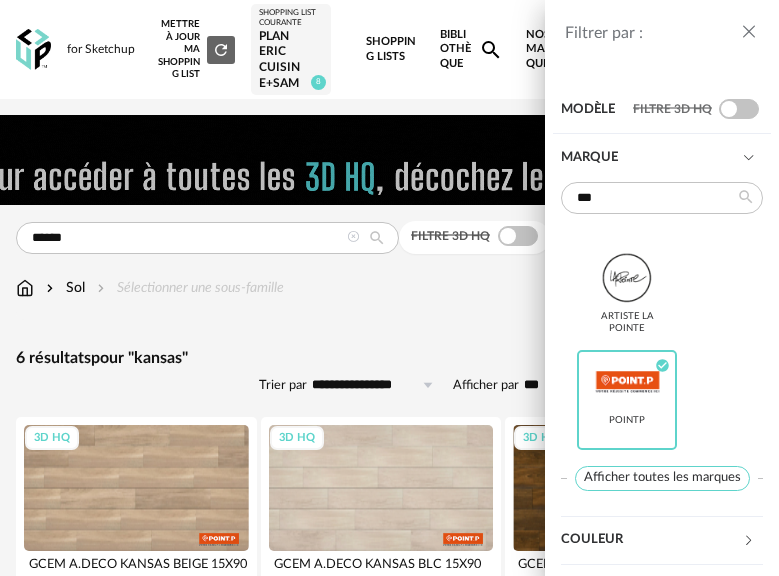 click on "Filtrer par :   Modèle
Filtre 3D HQ
Marque
***
Artiste La Pointe
PointP
Check Circle icon
Afficher toutes les marques
Toutes les marques   Close icon
PointP
Couleur
noir
0
acier
0
beige
0
blanc
2
gris
0
brun
4
jaune
0
orange
0
rouge
0
rose
0
violet
0
bleu
0
vert
0
transparent
0
argenté
0
doré - laiton
0
bois
0
multicolore
0
Dimension
Hauteur    *** 0% 10% 20% 30% 40% 50% 60% 70% 80% 90% 100%     ** 0% 10% 20% 30% 40% 50% 60% 70% 80% 90% 100%   Filtre actif
Largeur    *** 0% 10% 20% 30% 40% 50% 60% 70% 80% 90% 100%     ** 0% 10% 20% 30% 40% 50% 60%" at bounding box center [389, 288] 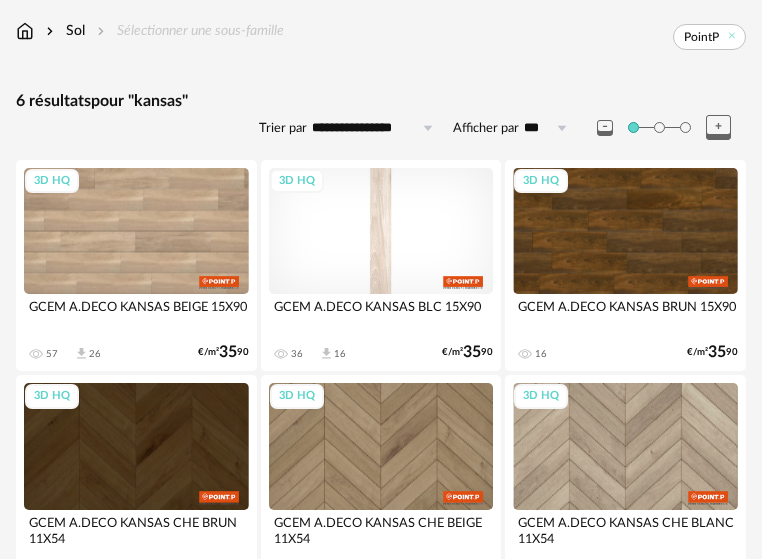 scroll, scrollTop: 0, scrollLeft: 0, axis: both 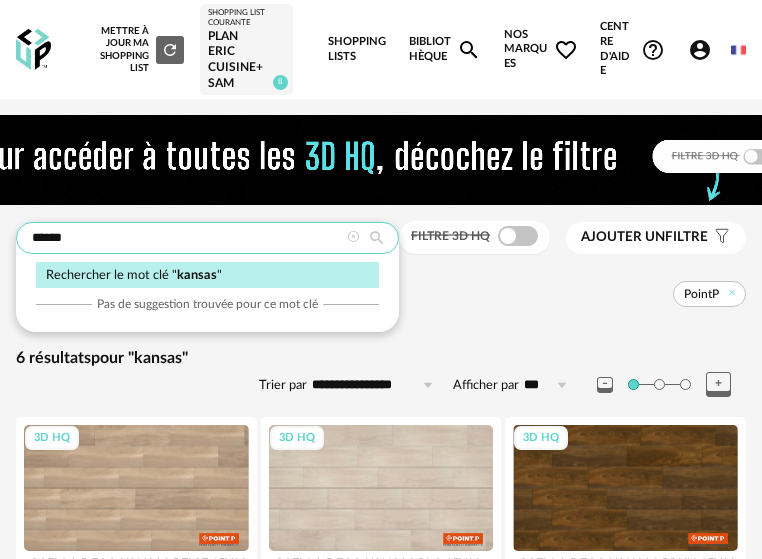 drag, startPoint x: 128, startPoint y: 240, endPoint x: -25, endPoint y: 233, distance: 153.16005 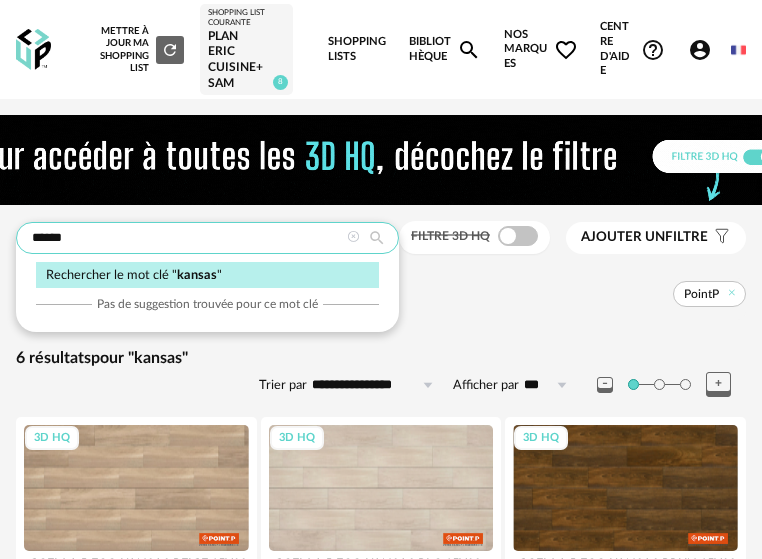 click on "for Sketchup   Nouvelle shopping list
Mettre à jour ma Shopping List
Refresh icon   Shopping List courante   Plan Eric Cuisine+SAM   8       Shopping Lists   Bibliothèque Magnify icon   Nos marques Heart Outline icon   Toutes les marques   Close icon
PointP
Centre d'aide Help Circle Outline icon   Tutos vidéos   Lire la FAQ   Contacter le support   Account Circle icon   Compte   Connecté en tant que   Laure Boucher   Modifier mon profil   Ma bibliothèque perso   Mes 3D IA Creation icon   Nouveautés de la plateforme       Déconnexion
English
Menu icon         ******
Rechercher le mot clé " kansas "
Pas de suggestion trouvée pour ce mot clé
Filtre 3D HQ
Ajouter un  filtre s   Filter icon   Filtrer par :   Modèle
Filtre 3D HQ
Marque
***
Artiste La Pointe" at bounding box center (381, 462) 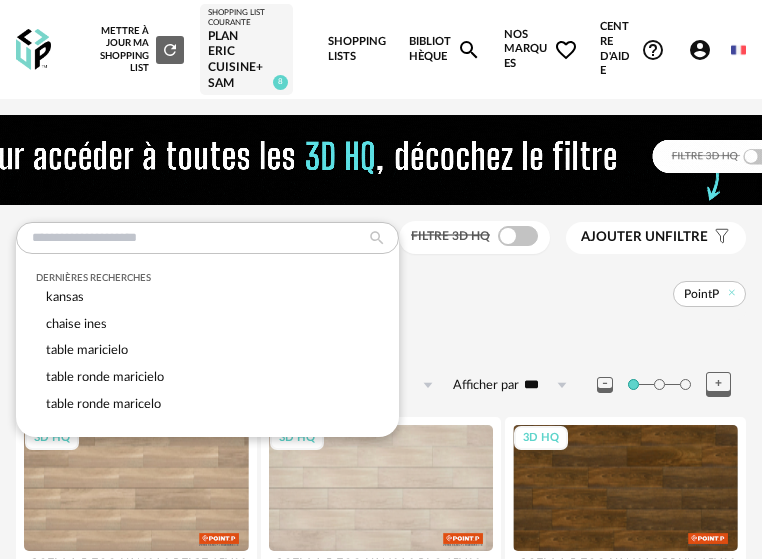 click on "PointP" at bounding box center (515, 294) 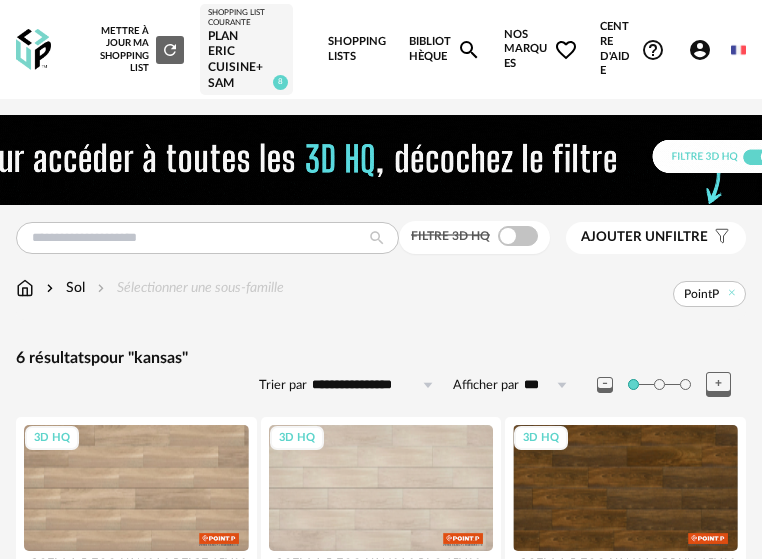 click on "Dernières recherches   kansas chaise ines table maricielo table ronde maricielo table ronde maricelo
Filtre 3D HQ
Ajouter un  filtre s   Filter icon   Filtrer par :   Modèle
Filtre 3D HQ
Marque
***
Artiste La Pointe
PointP
Check Circle icon
Afficher toutes les marques
Toutes les marques   Close icon
PointP
Couleur
noir
0
acier
0
beige
0
blanc
2
gris
0
brun
4
jaune
0
orange
0
rouge
0
rose
0
violet
0
bleu
0
vert
0
transparent
0
argenté
0
doré - laiton
0
bois
0
multicolore
0
Dimension
Hauteur    *** 0% 10% 20% 30% 40% 50% 60% 70% 80%" at bounding box center (381, 497) 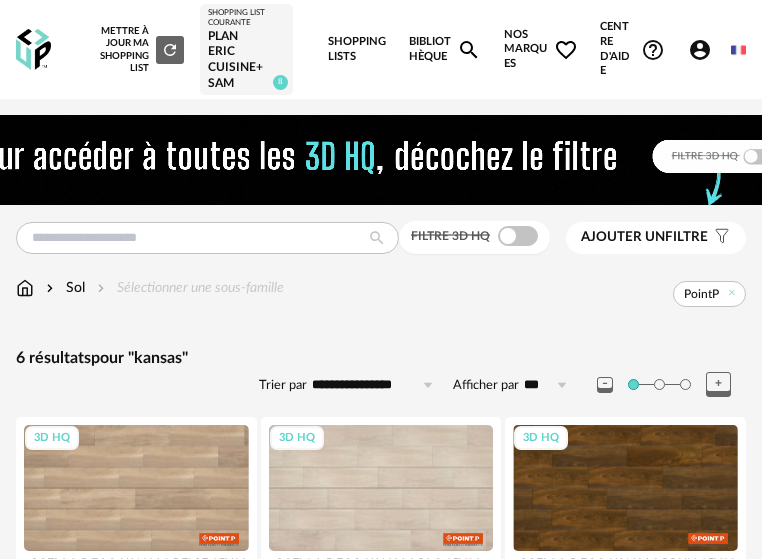 click on "Ajouter un" at bounding box center [623, 237] 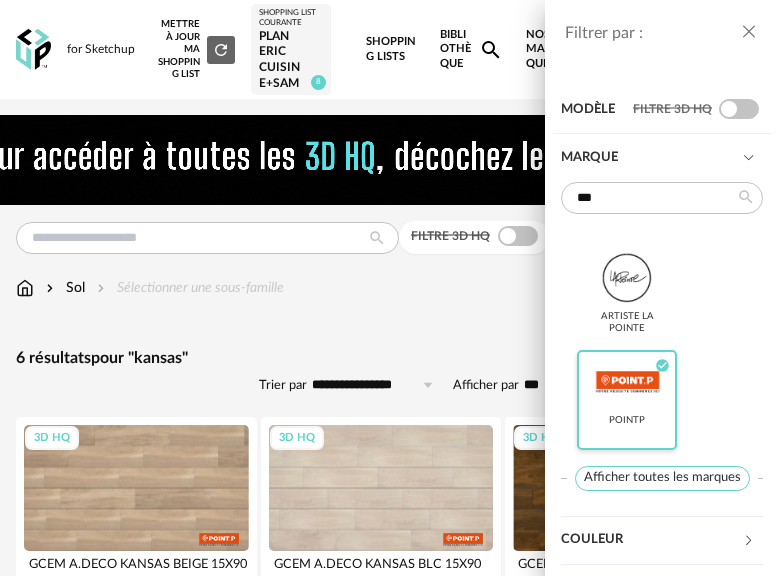 click at bounding box center (627, 382) 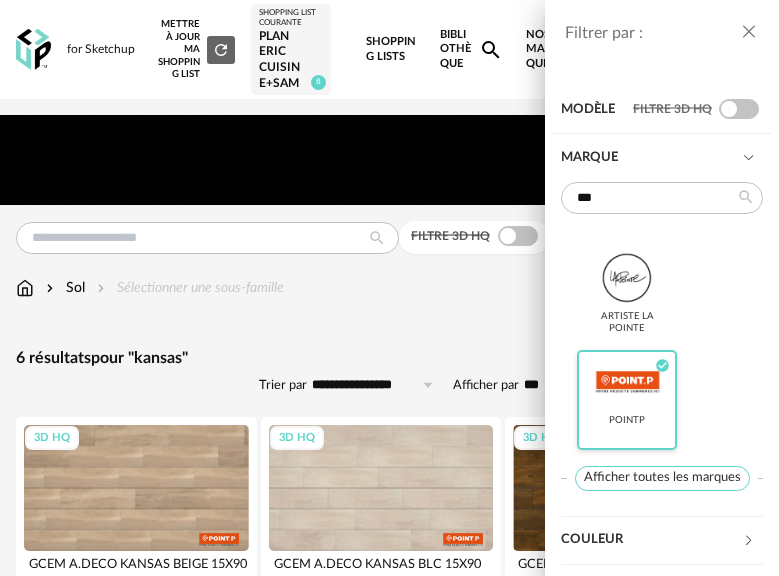 type on "******" 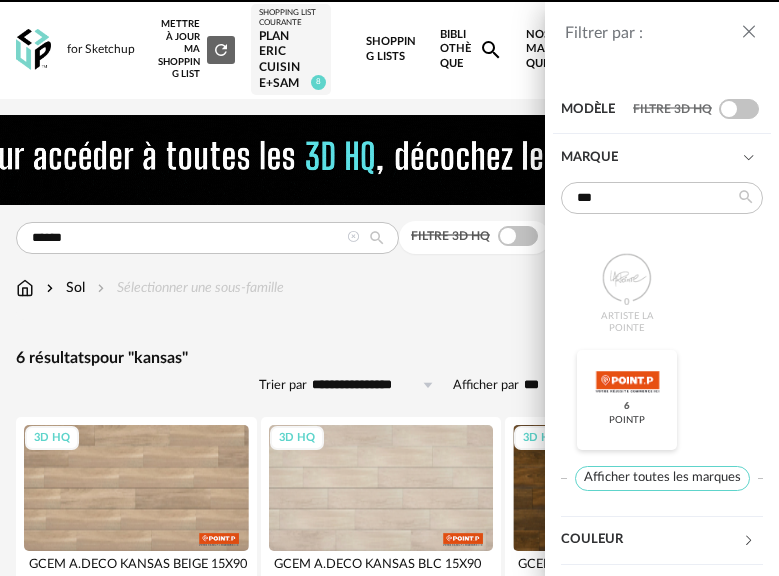 click at bounding box center (627, 382) 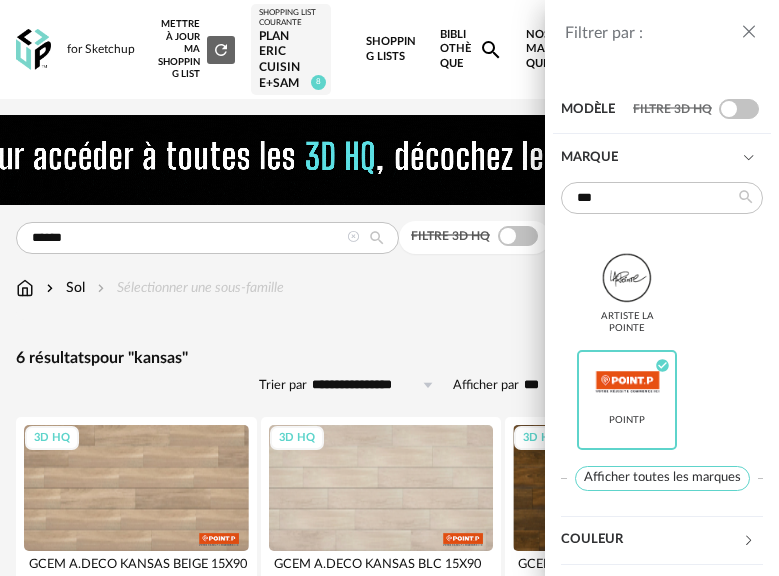 click on "Filtrer par :   Modèle
Filtre 3D HQ
Marque
***
Artiste La Pointe
PointP
Check Circle icon
Afficher toutes les marques
Toutes les marques   Close icon
PointP
Couleur
noir
0
acier
0
beige
0
blanc
2
gris
0
brun
4
jaune
0
orange
0
rouge
0
rose
0
violet
0
bleu
0
vert
0
transparent
0
argenté
0
doré - laiton
0
bois
0
multicolore
0
Dimension
Hauteur    *** 0% 10% 20% 30% 40% 50% 60% 70% 80% 90% 100%     ** 0% 10% 20% 30% 40% 50% 60% 70% 80% 90% 100%   Filtre actif
Largeur    *** 0% 10% 20% 30% 40% 50% 60% 70% 80% 90% 100%     ** 0% 10% 20% 30% 40% 50% 60%" at bounding box center [389, 288] 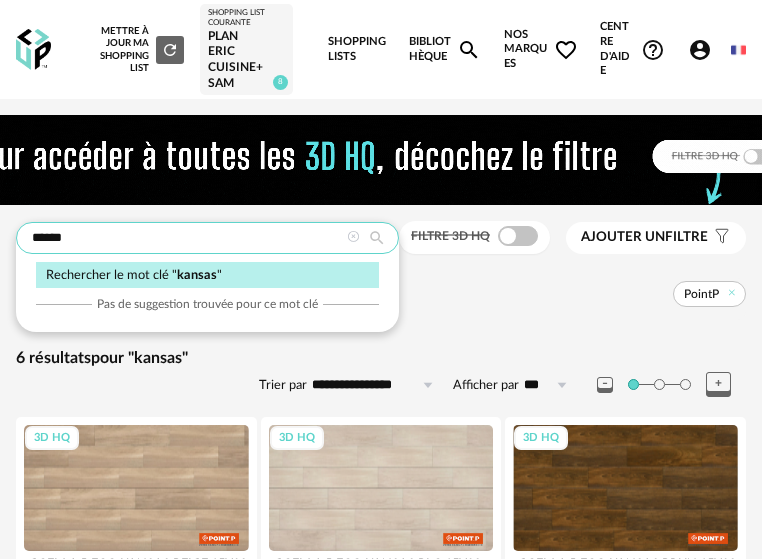 drag, startPoint x: 84, startPoint y: 239, endPoint x: -54, endPoint y: 237, distance: 138.0145 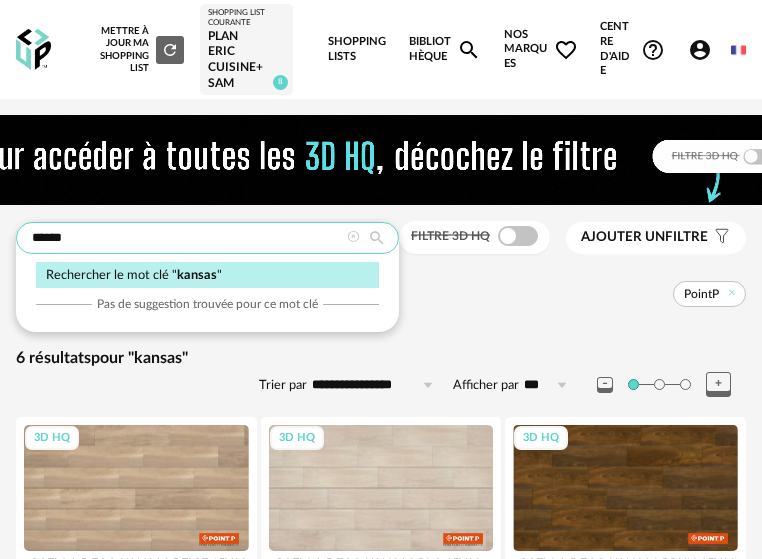 click on "for Sketchup   Nouvelle shopping list
Mettre à jour ma Shopping List
Refresh icon   Shopping List courante   Plan Eric Cuisine+SAM   8       Shopping Lists   Bibliothèque Magnify icon   Nos marques Heart Outline icon   Toutes les marques   Close icon
PointP
Centre d'aide Help Circle Outline icon   Tutos vidéos   Lire la FAQ   Contacter le support   Account Circle icon   Compte   Connecté en tant que   Laure Boucher   Modifier mon profil   Ma bibliothèque perso   Mes 3D IA Creation icon   Nouveautés de la plateforme       Déconnexion
English
Menu icon         ******
Rechercher le mot clé " kansas "
Pas de suggestion trouvée pour ce mot clé
Filtre 3D HQ
Ajouter un  filtre s   Filter icon   Filtrer par :   Modèle
Filtre 3D HQ
Marque
***
Artiste La Pointe" at bounding box center [381, 462] 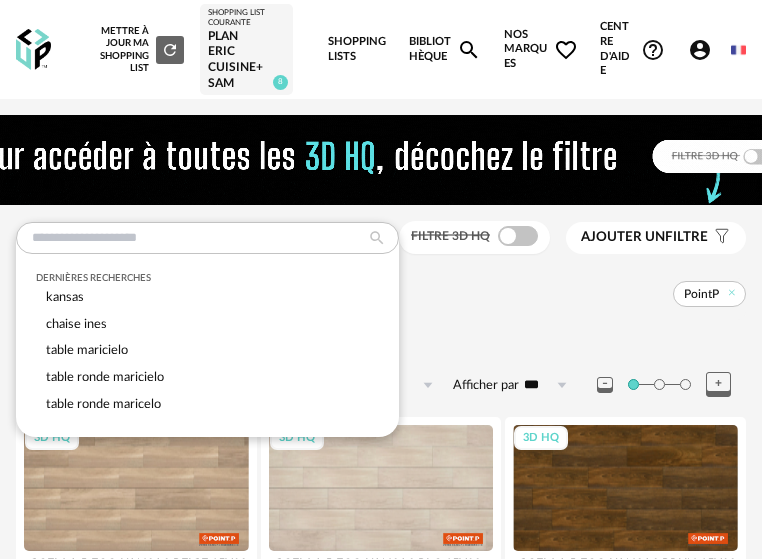 click on "PointP" at bounding box center (515, 294) 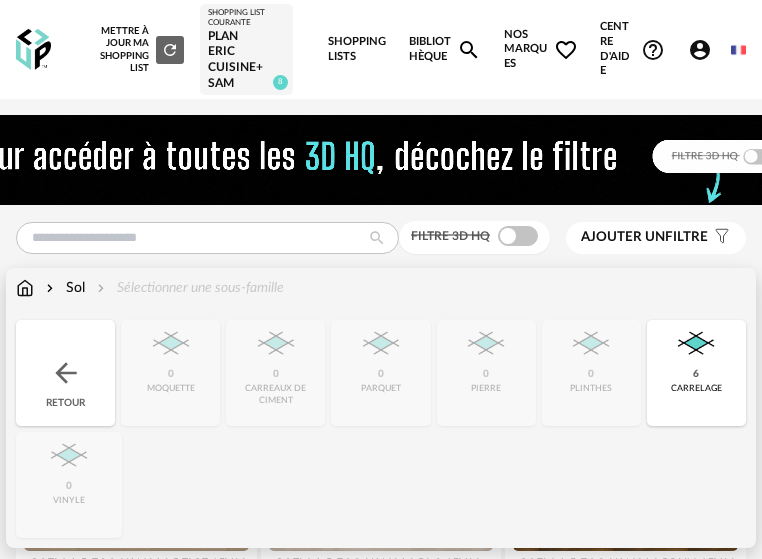 click on "Sol" at bounding box center [63, 288] 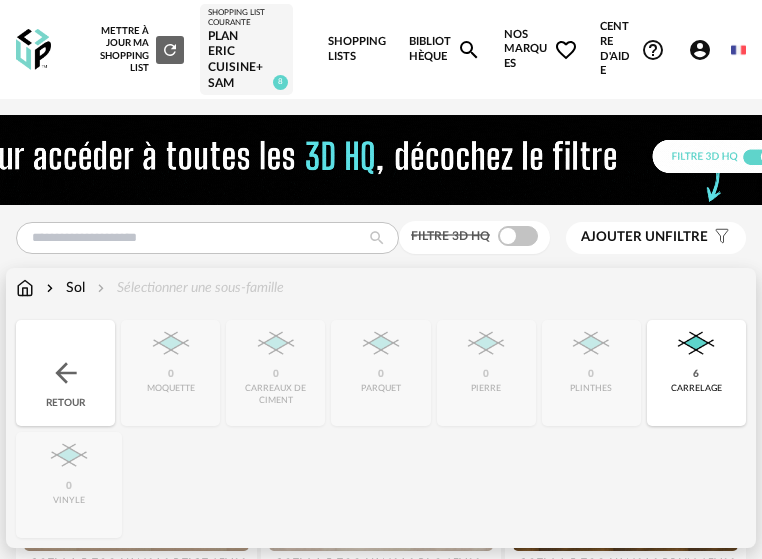 type on "******" 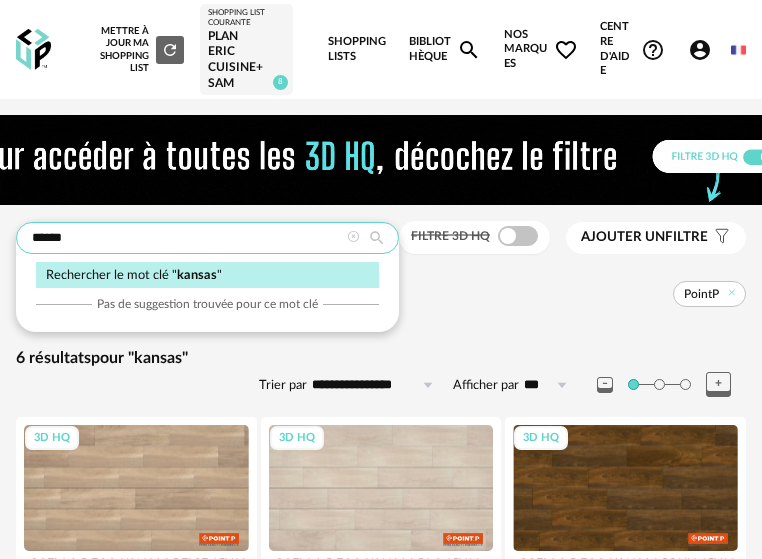 drag, startPoint x: 75, startPoint y: 233, endPoint x: 18, endPoint y: 231, distance: 57.035076 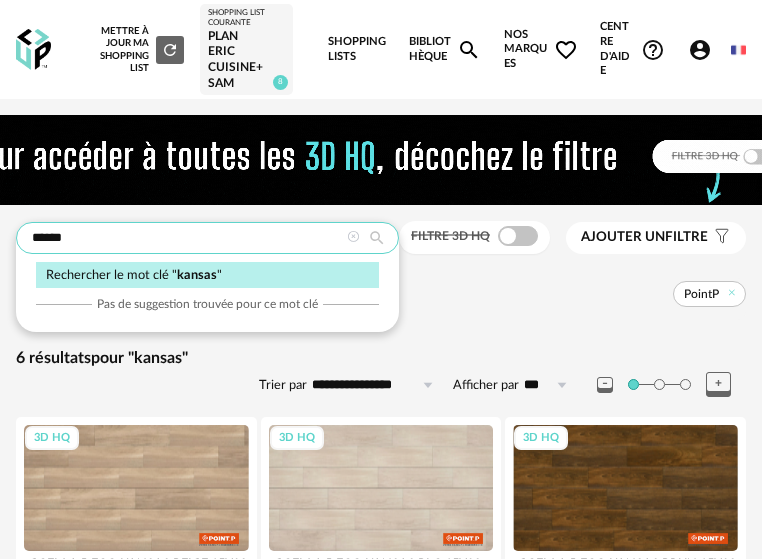 click on "******" at bounding box center [207, 238] 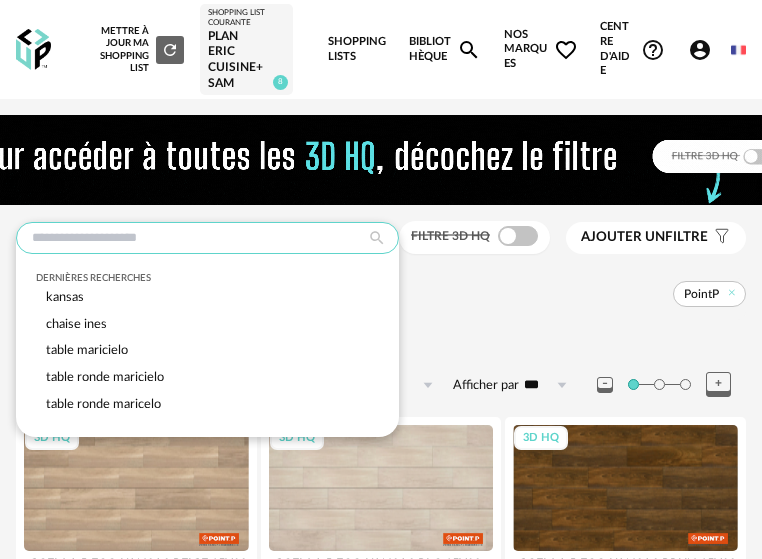 type 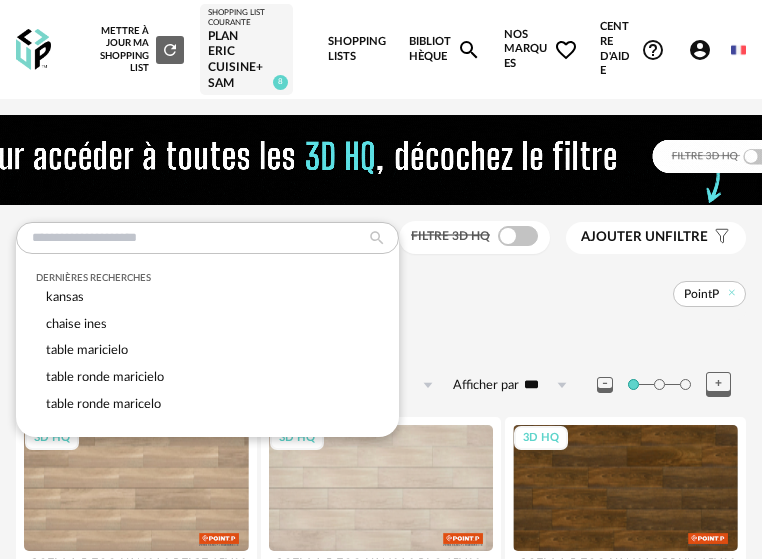 click on "PointP" at bounding box center (474, 294) 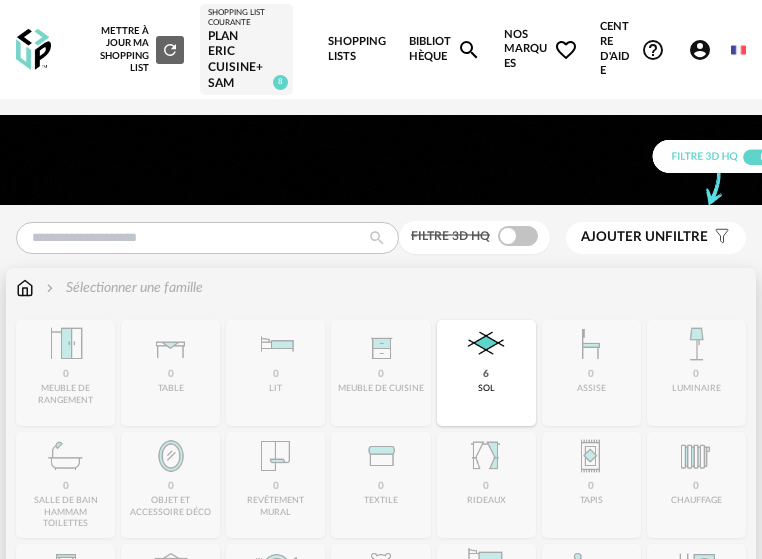 click at bounding box center (25, 288) 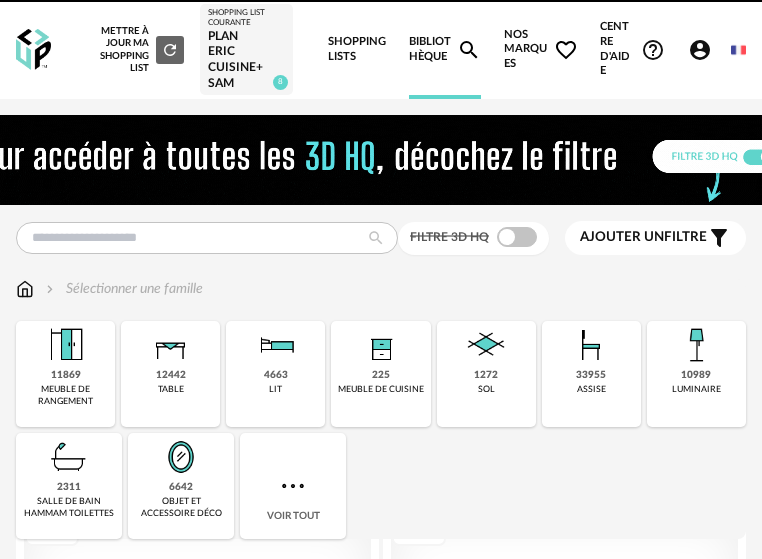 scroll, scrollTop: 0, scrollLeft: 0, axis: both 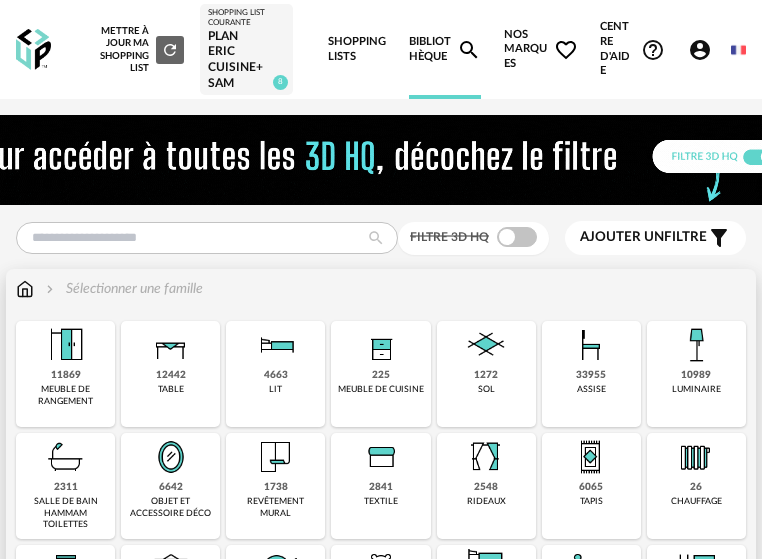 click on "sol" at bounding box center [486, 389] 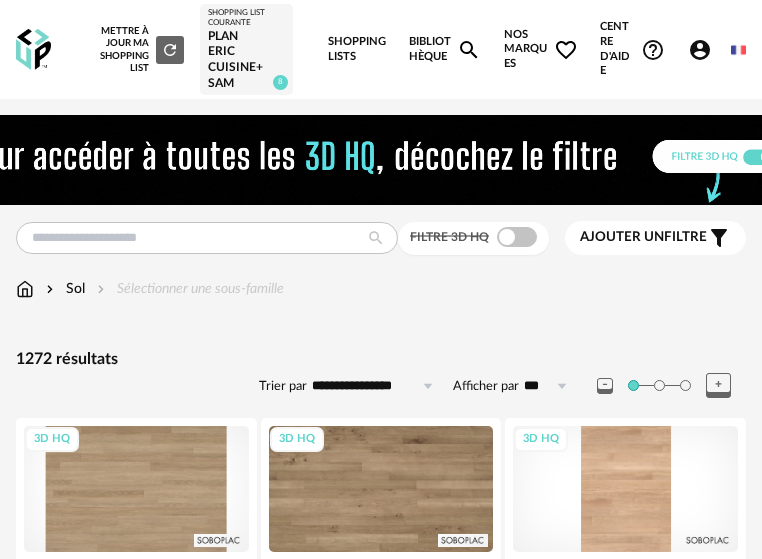 click on "Ajouter un  filtre" at bounding box center (643, 237) 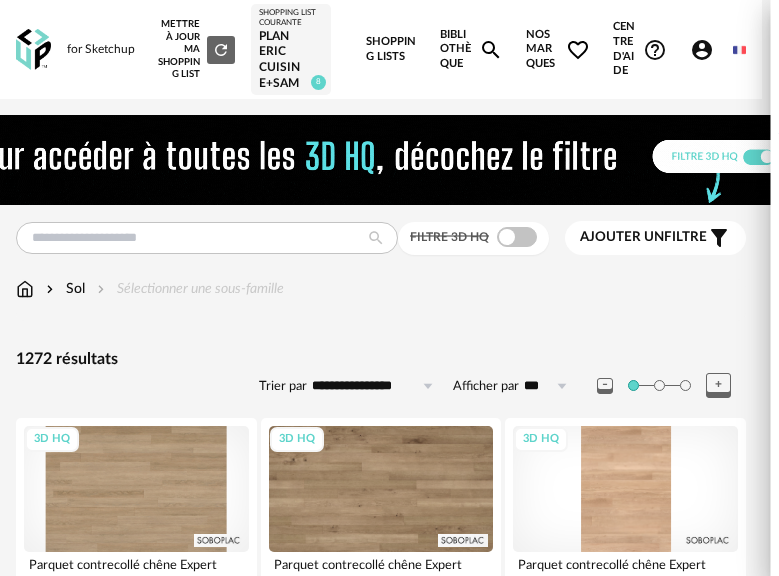click on "Marque" at bounding box center [651, 158] 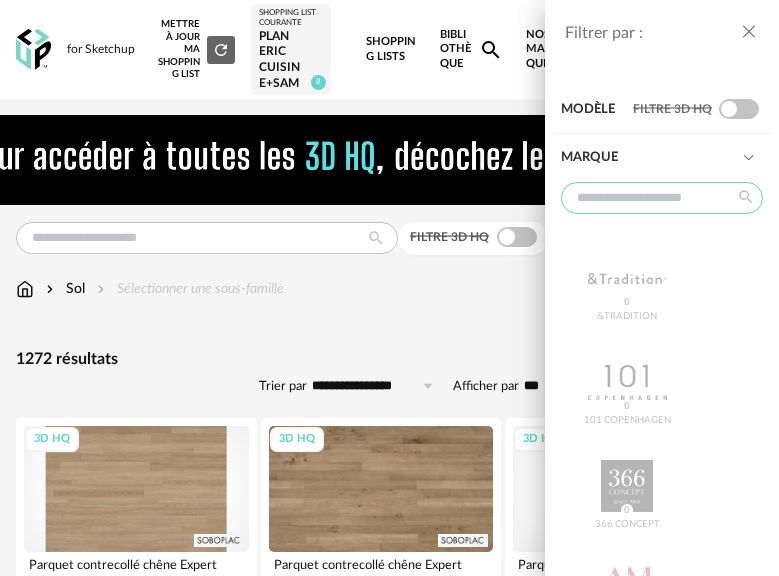 click at bounding box center (662, 198) 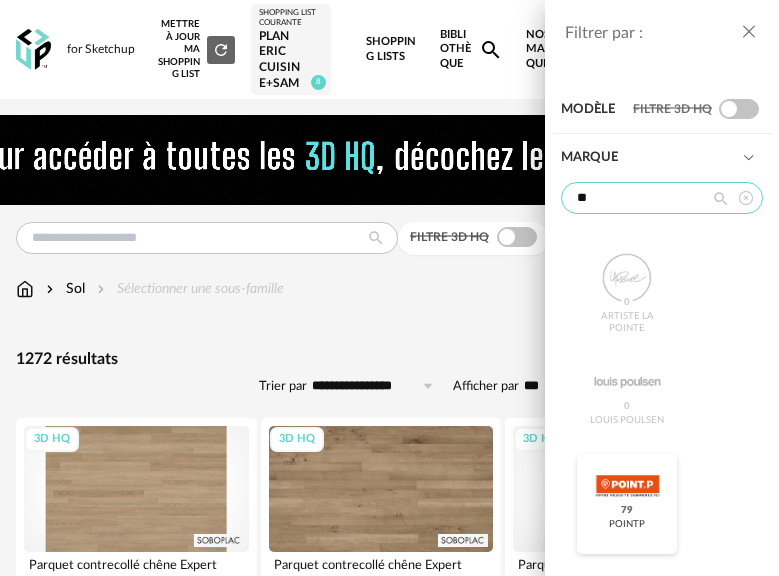 type on "**" 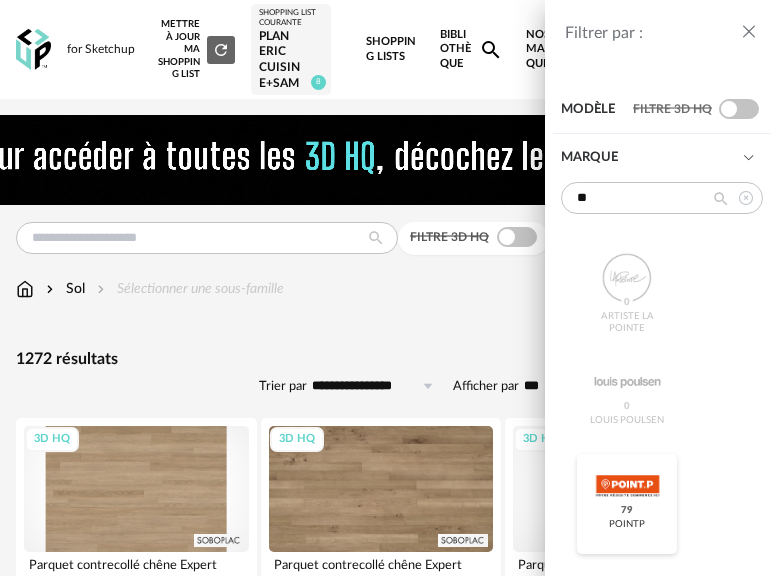 click at bounding box center [627, 486] 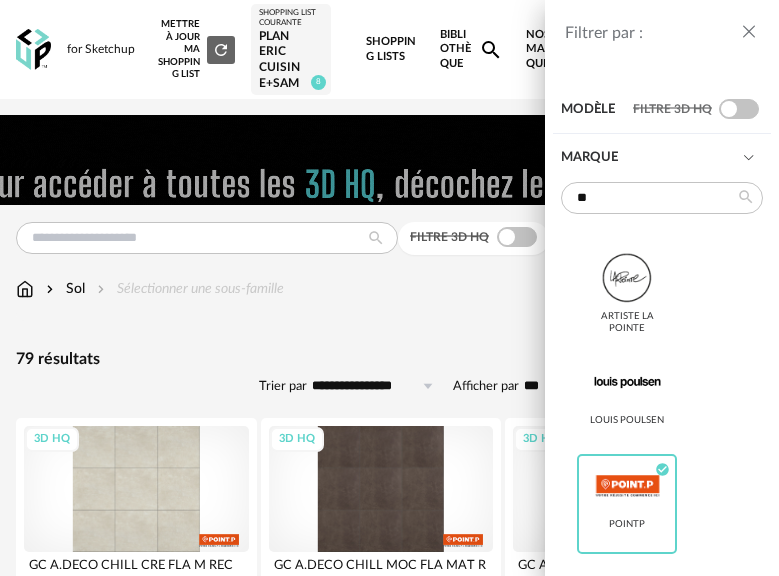 click on "Filtrer par :   Modèle
Filtre 3D HQ
Marque
**
Artiste La Pointe
Louis Poulsen
PointP
Check Circle icon
Pols Potten
Pomax
Afficher toutes les marques
Toutes les marques   Close icon
PointP
Couleur
noir
3
acier
0
beige
0
blanc
21
gris
21
brun
32
jaune
2
orange
0
rouge
0
rose
0
violet
0
bleu
0
vert
0
transparent
0
argenté
0
doré - laiton
0
bois
0
multicolore
0
Dimension
Hauteur    *** 0% 10% 20% 30% 40% 50% 60% 70% 80% 90% 100%     ** 0% 10% 20% 30% 40% 50% 60% 70% 80% 90% 100%   Filtre actif
Largeur    *** 0%" at bounding box center (389, 288) 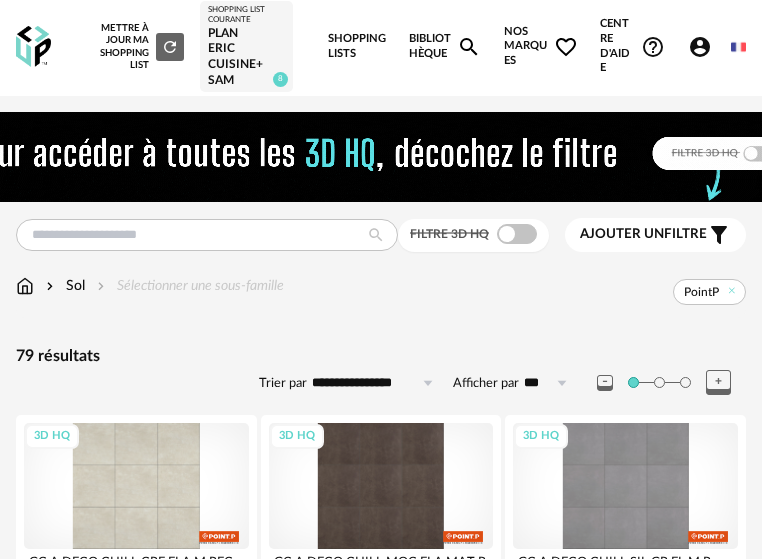 scroll, scrollTop: 0, scrollLeft: 0, axis: both 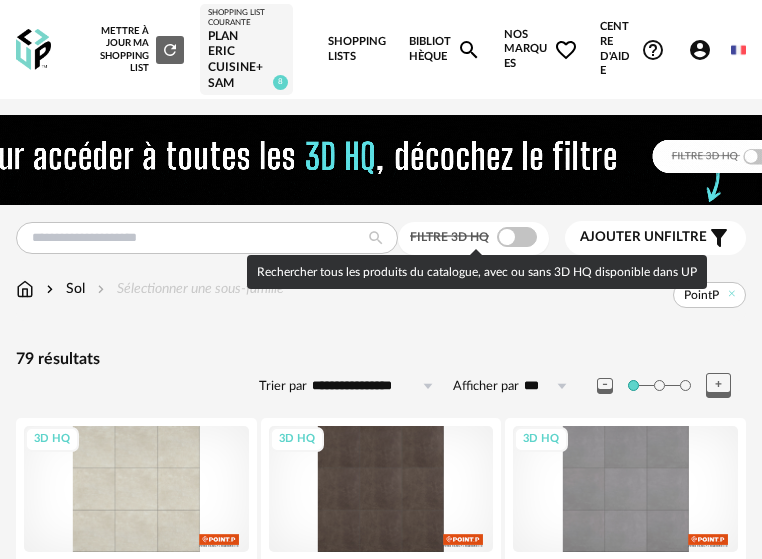 click at bounding box center [517, 237] 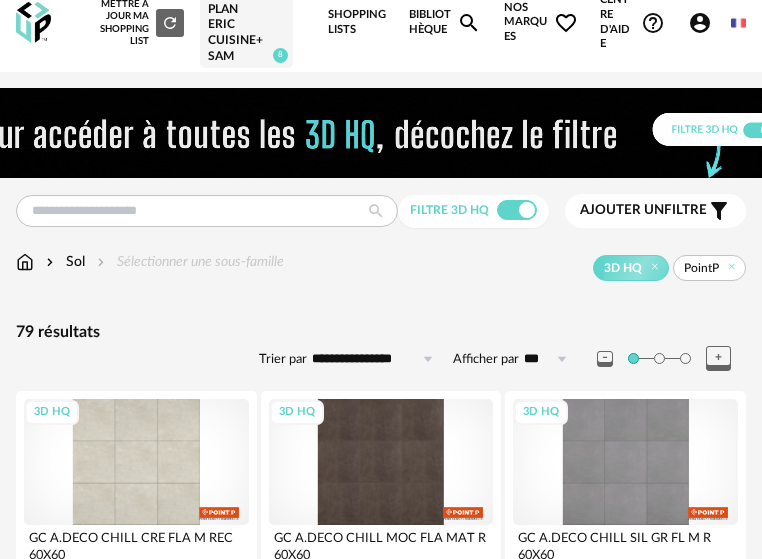 scroll, scrollTop: 0, scrollLeft: 0, axis: both 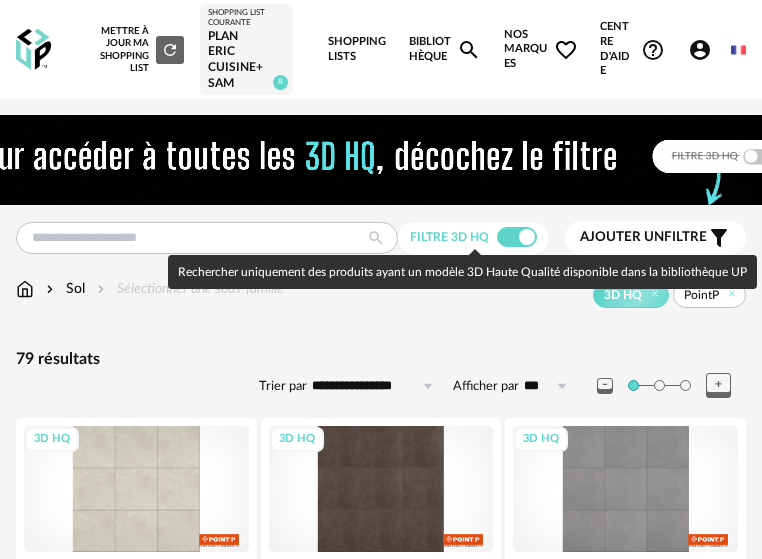 click at bounding box center (517, 237) 